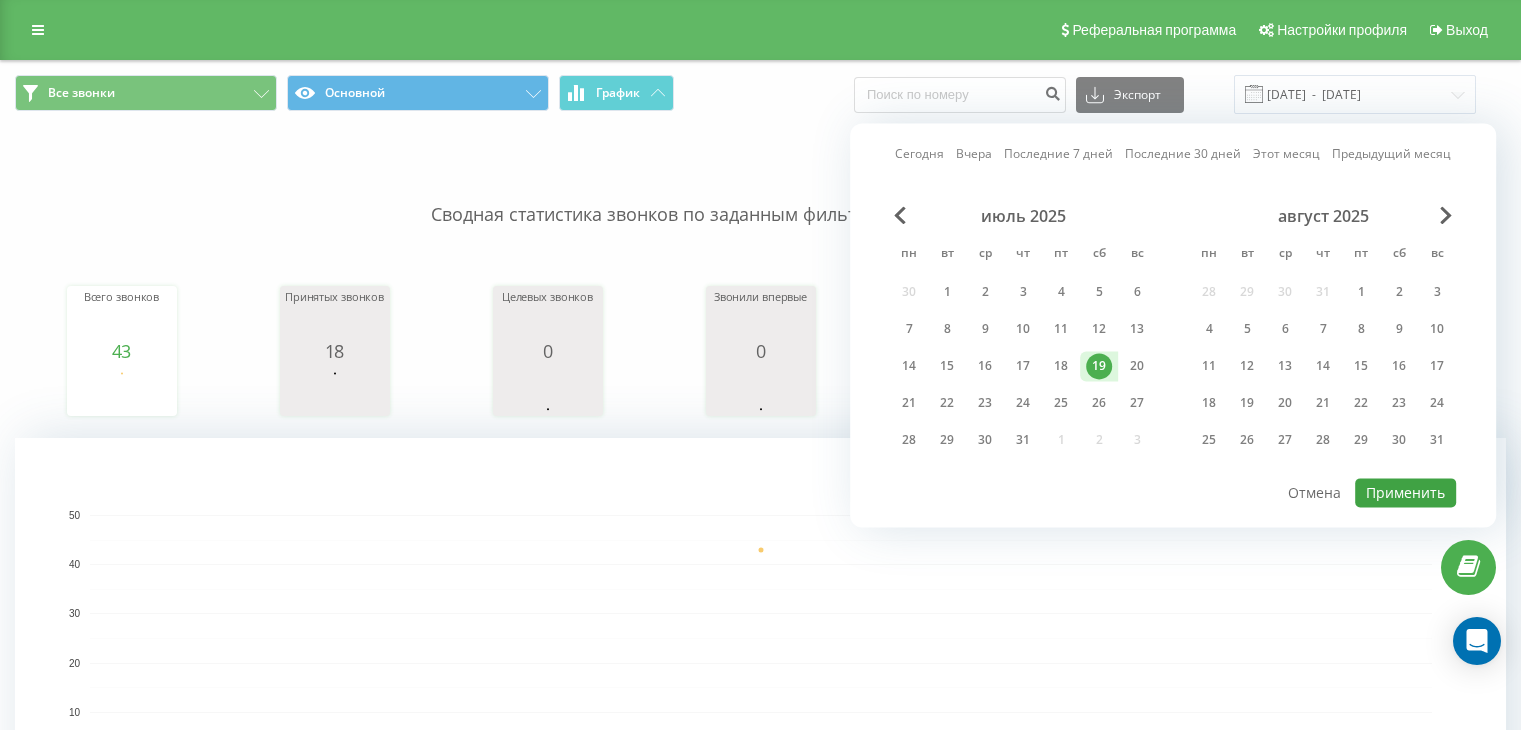 scroll, scrollTop: 0, scrollLeft: 0, axis: both 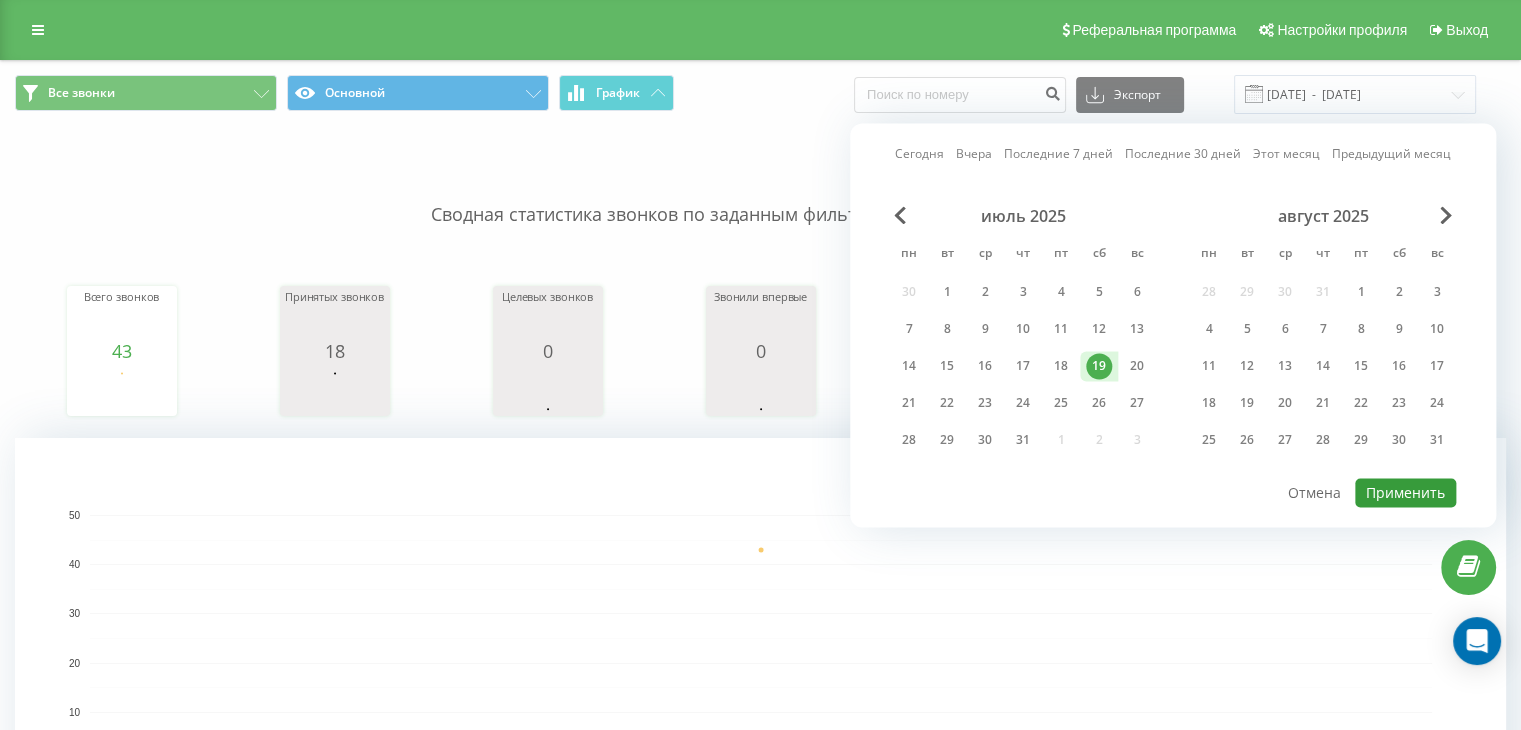 click on "Применить" at bounding box center (1405, 492) 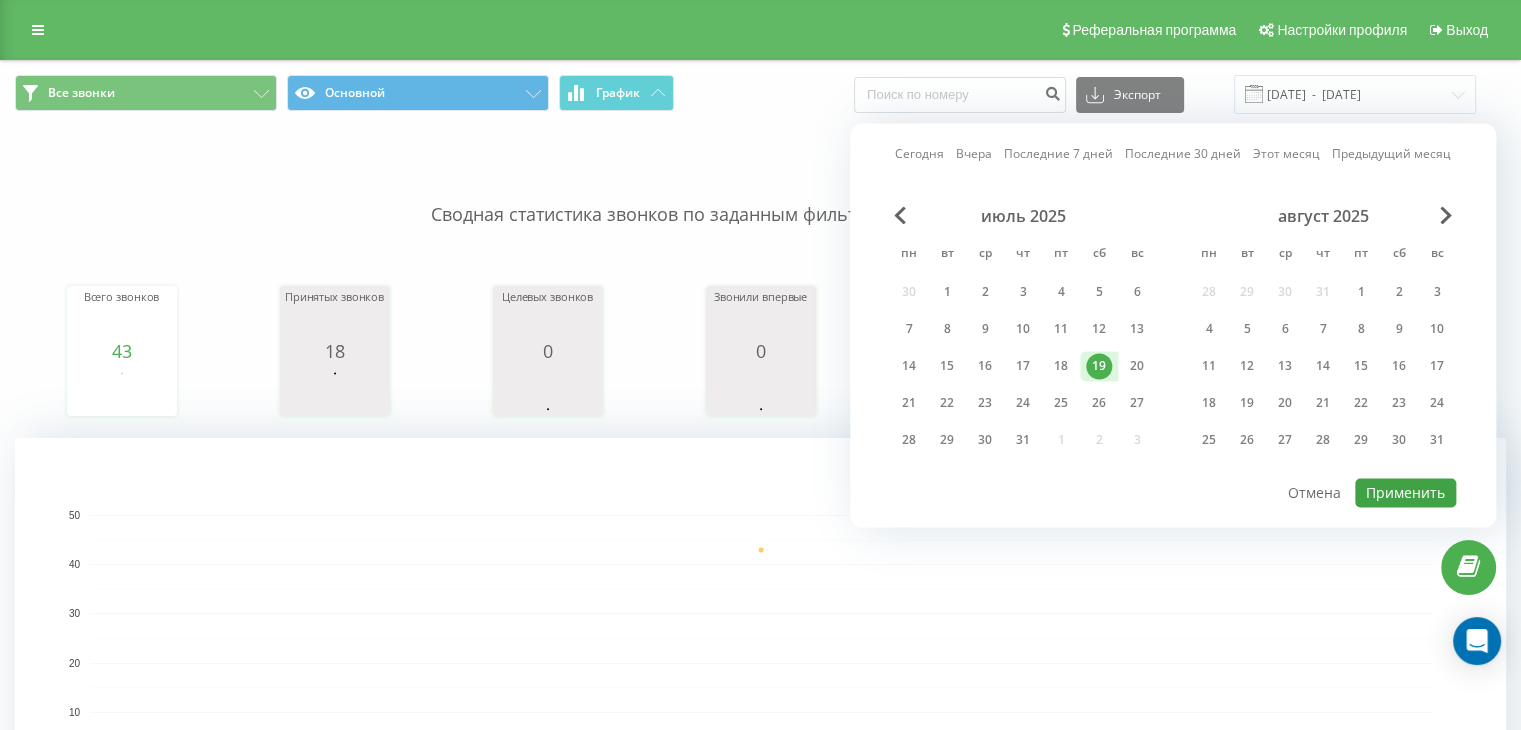 type on "[DATE]  -  [DATE]" 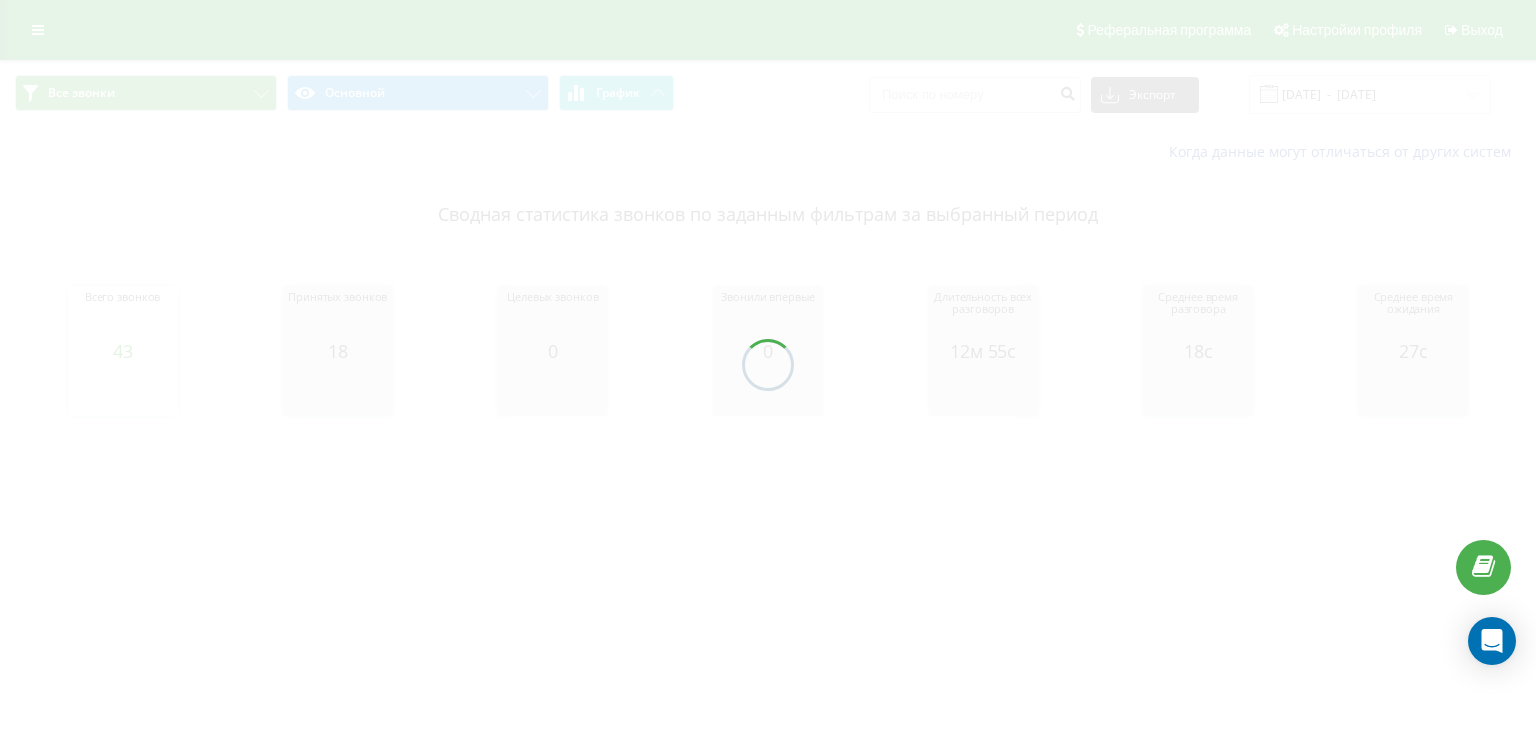 scroll, scrollTop: 0, scrollLeft: 0, axis: both 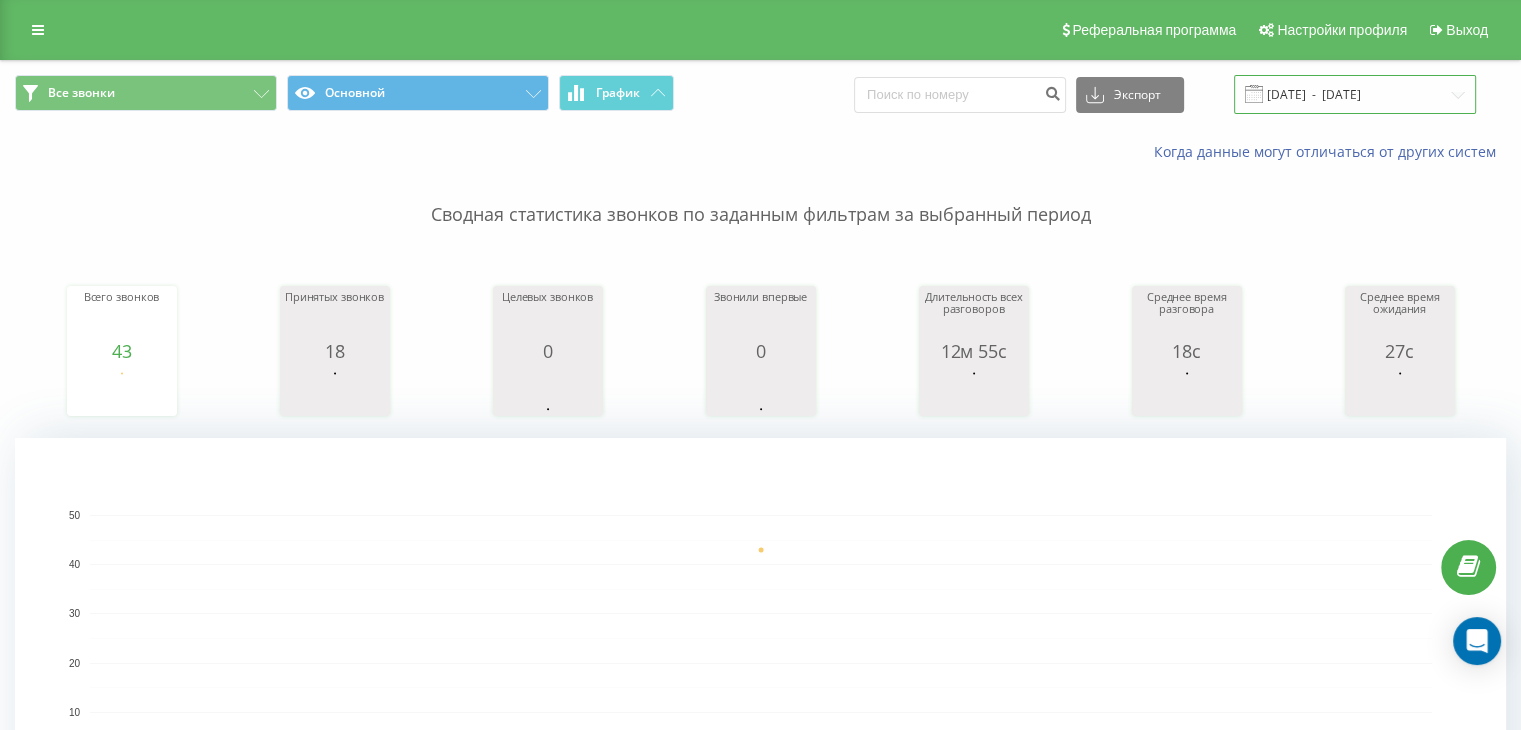 click on "[DATE]  -  [DATE]" at bounding box center (1355, 94) 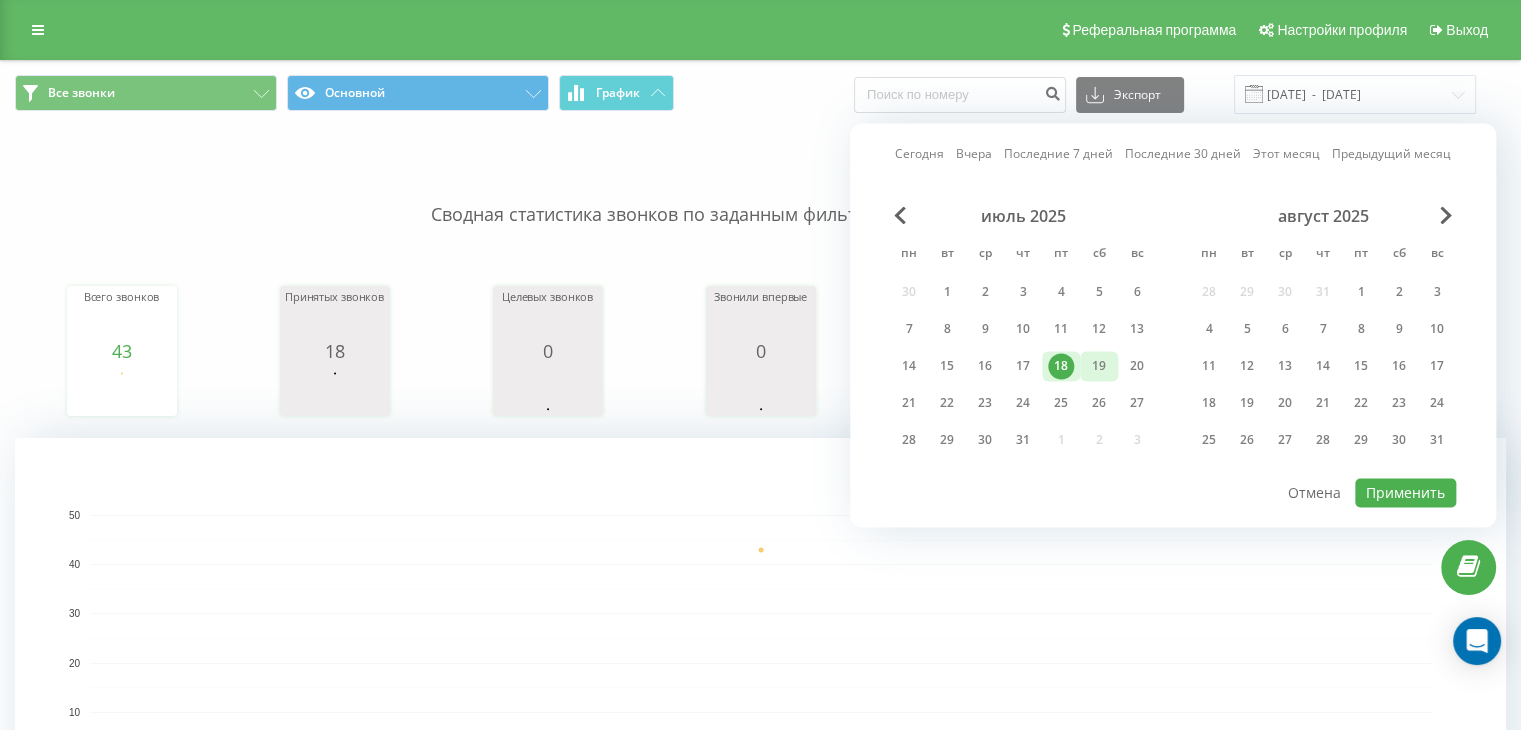 click on "19" at bounding box center (1099, 366) 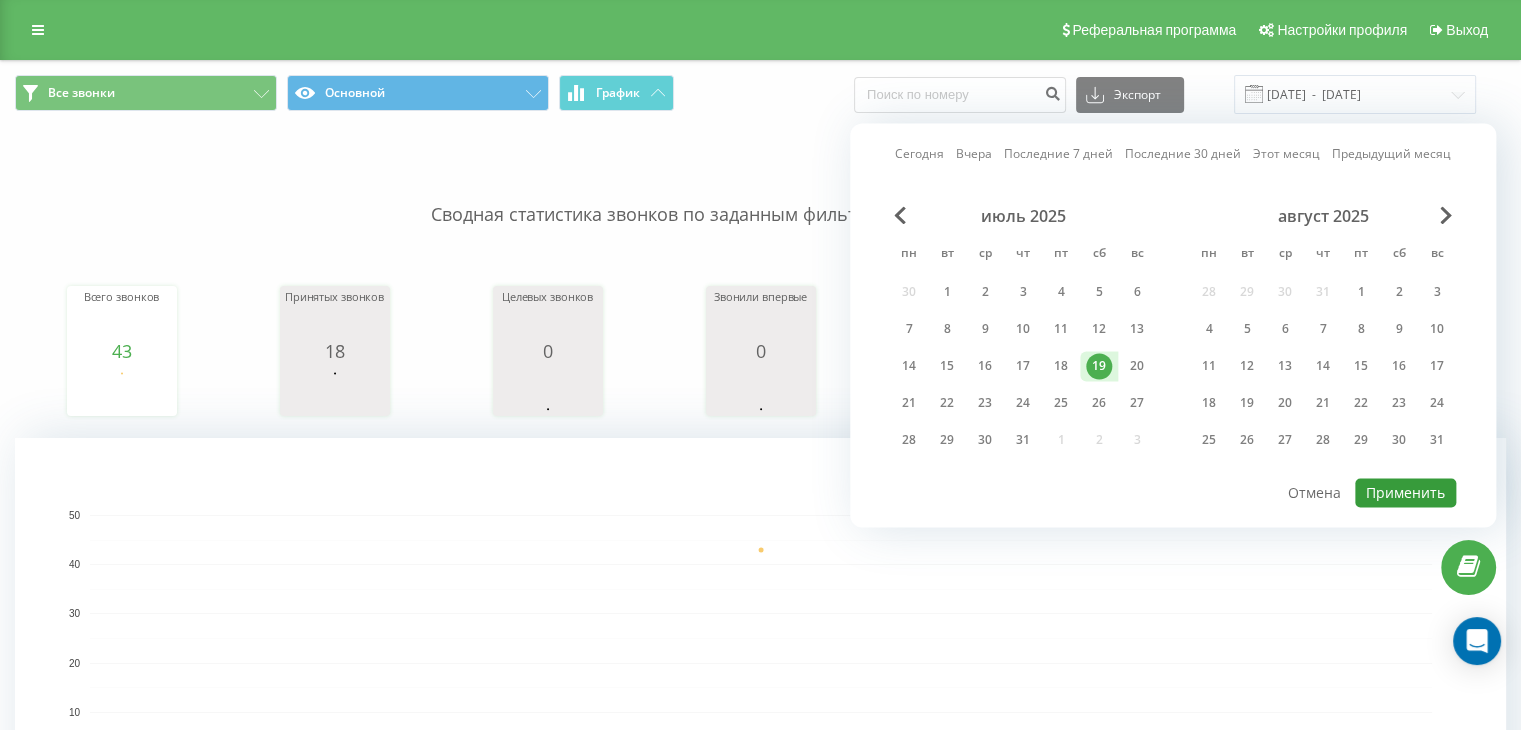 click on "Применить" at bounding box center [1405, 492] 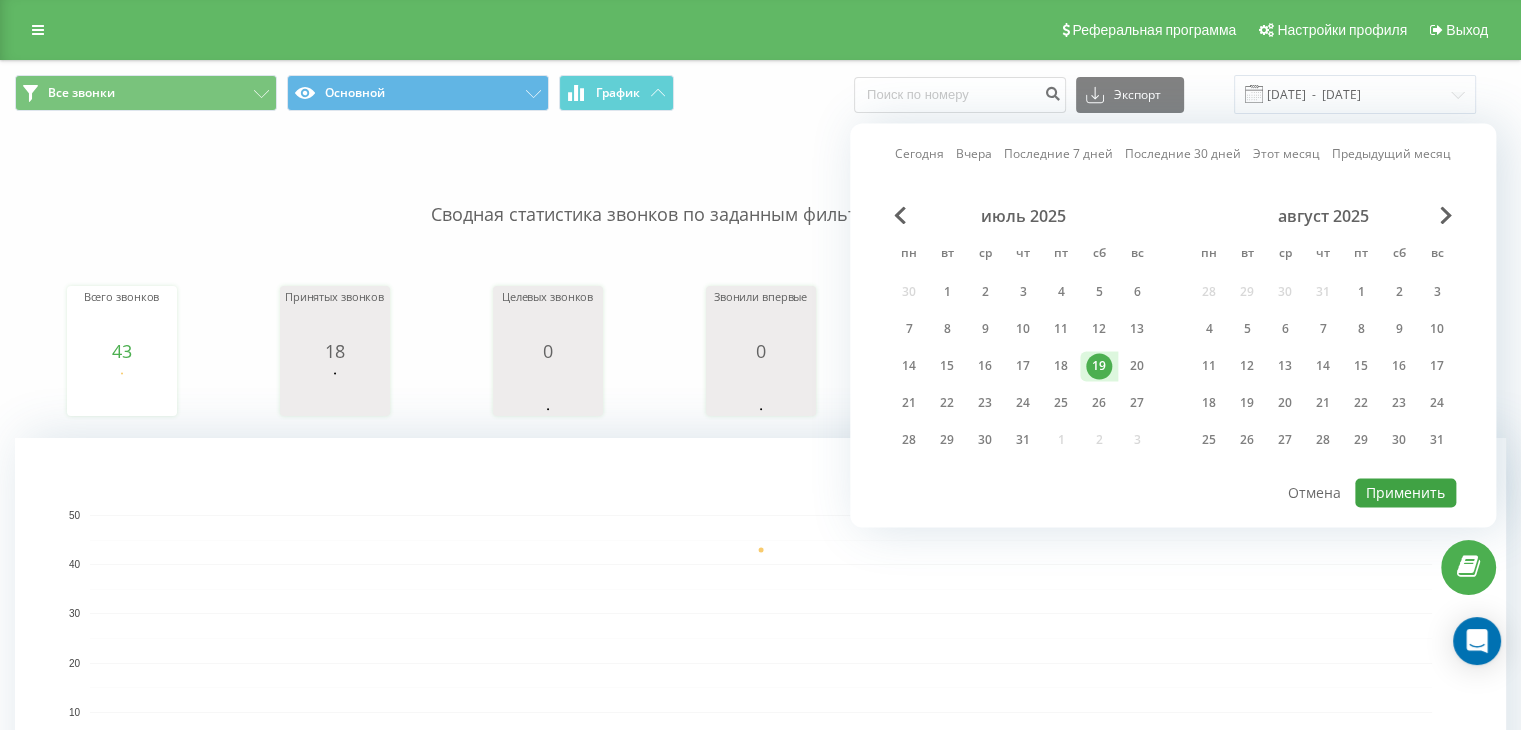 type on "[DATE]  -  [DATE]" 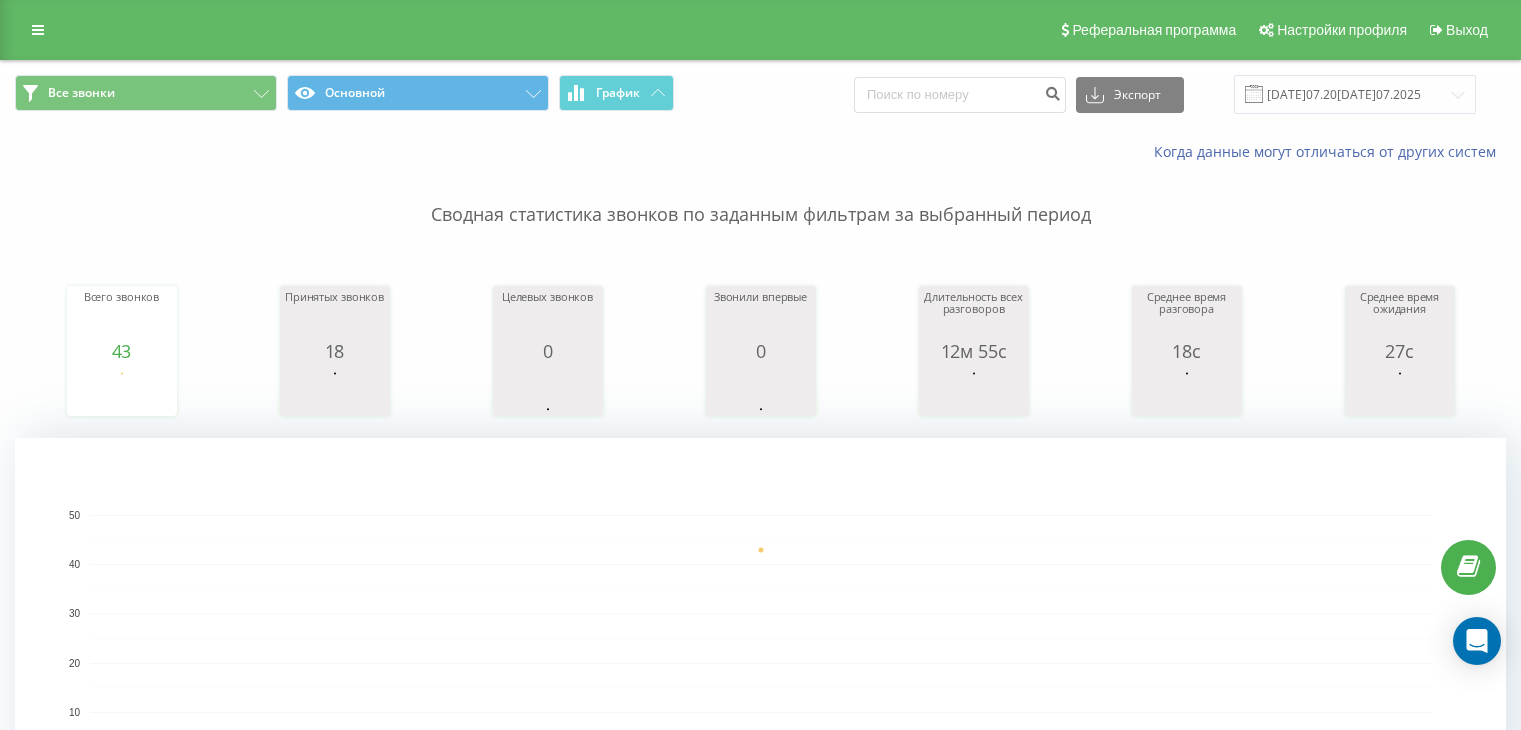 scroll, scrollTop: 2831, scrollLeft: 0, axis: vertical 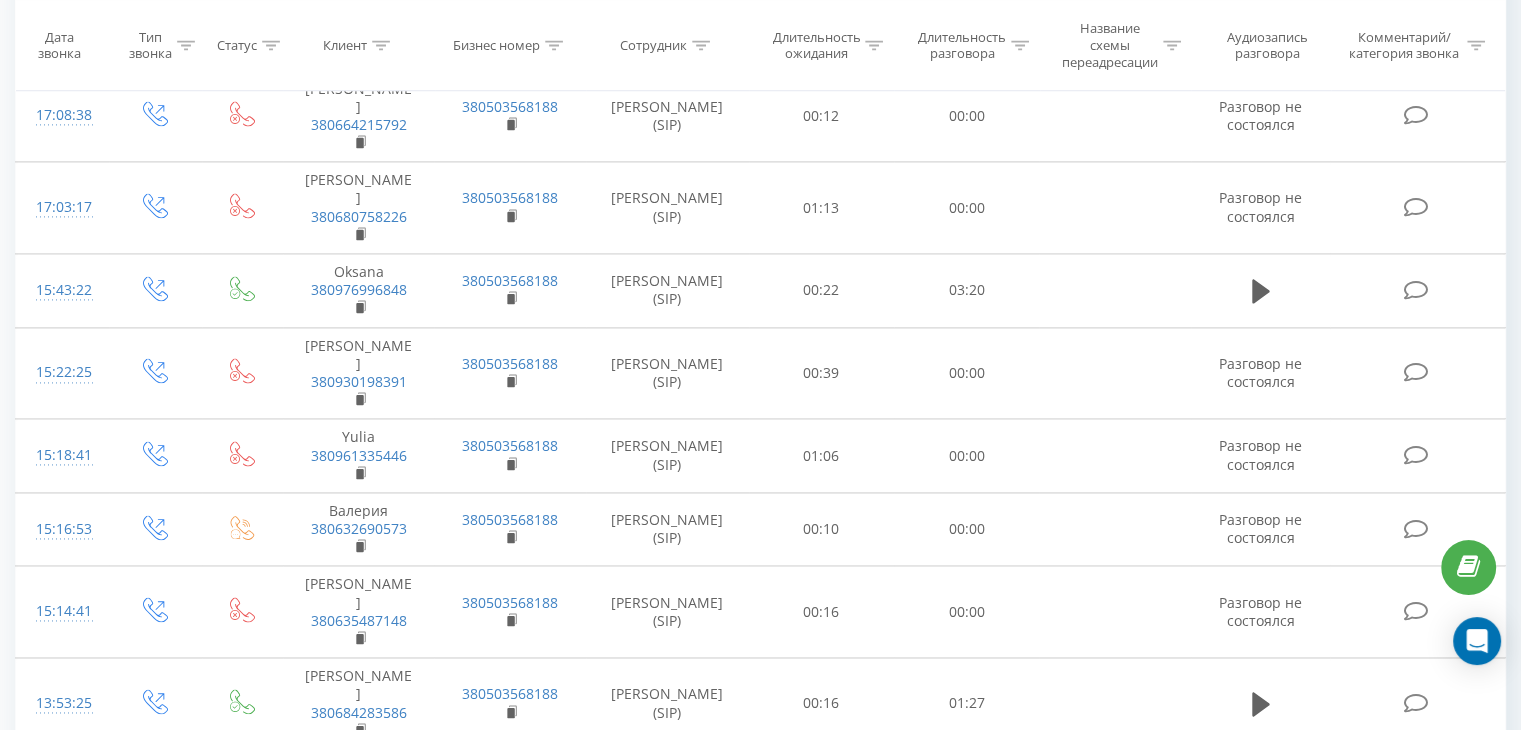 click on "100" at bounding box center [174, 858] 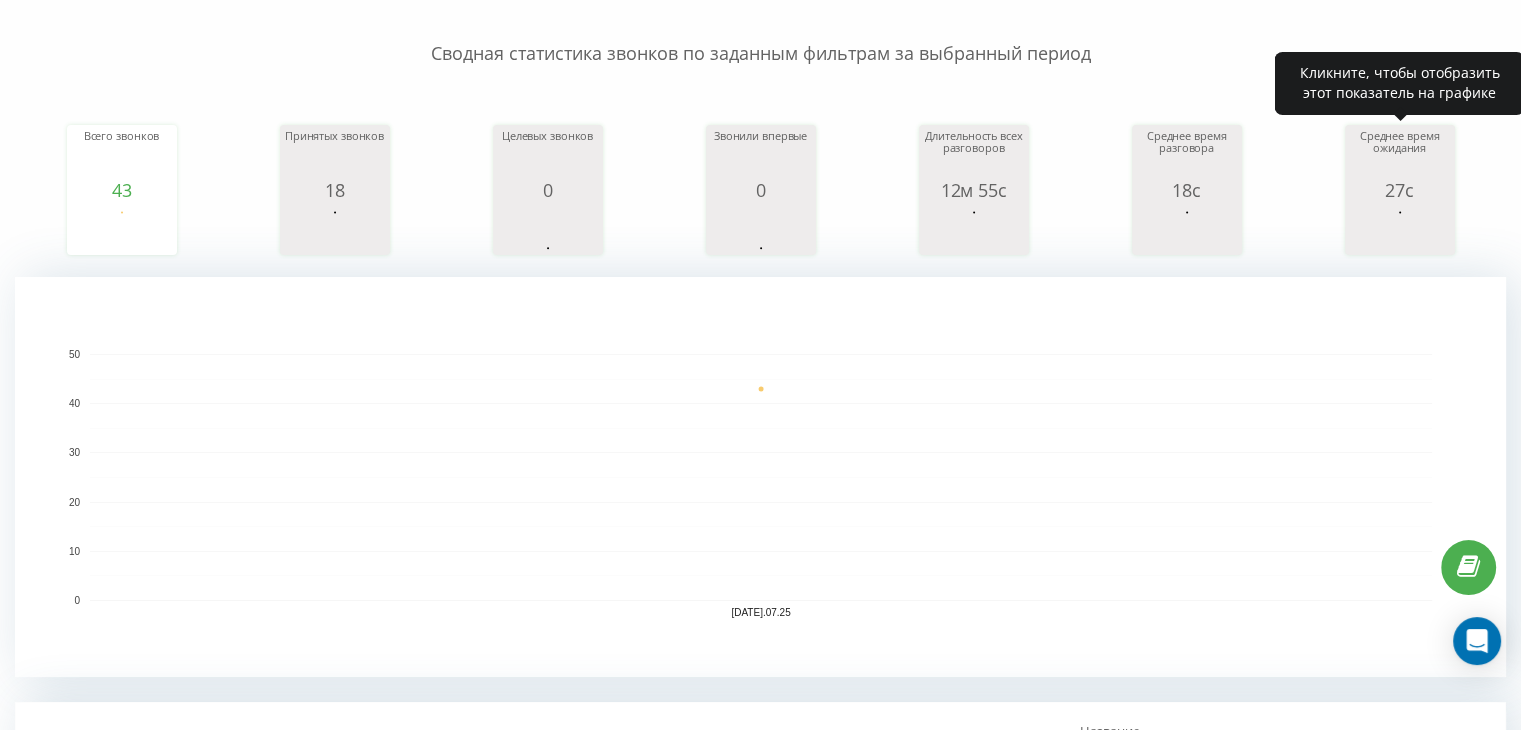 scroll, scrollTop: 0, scrollLeft: 0, axis: both 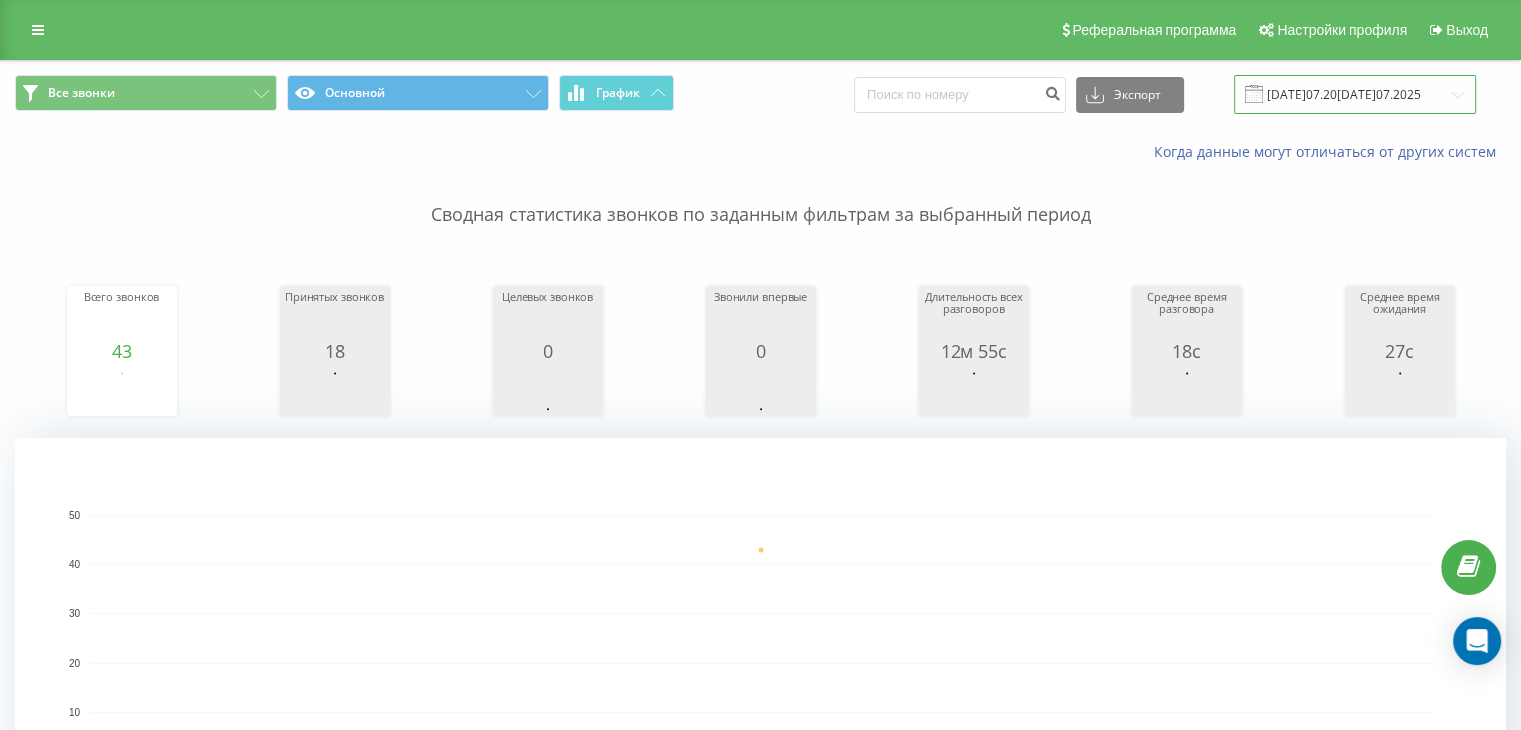 click on "[DATE]  -  [DATE]" at bounding box center [1355, 94] 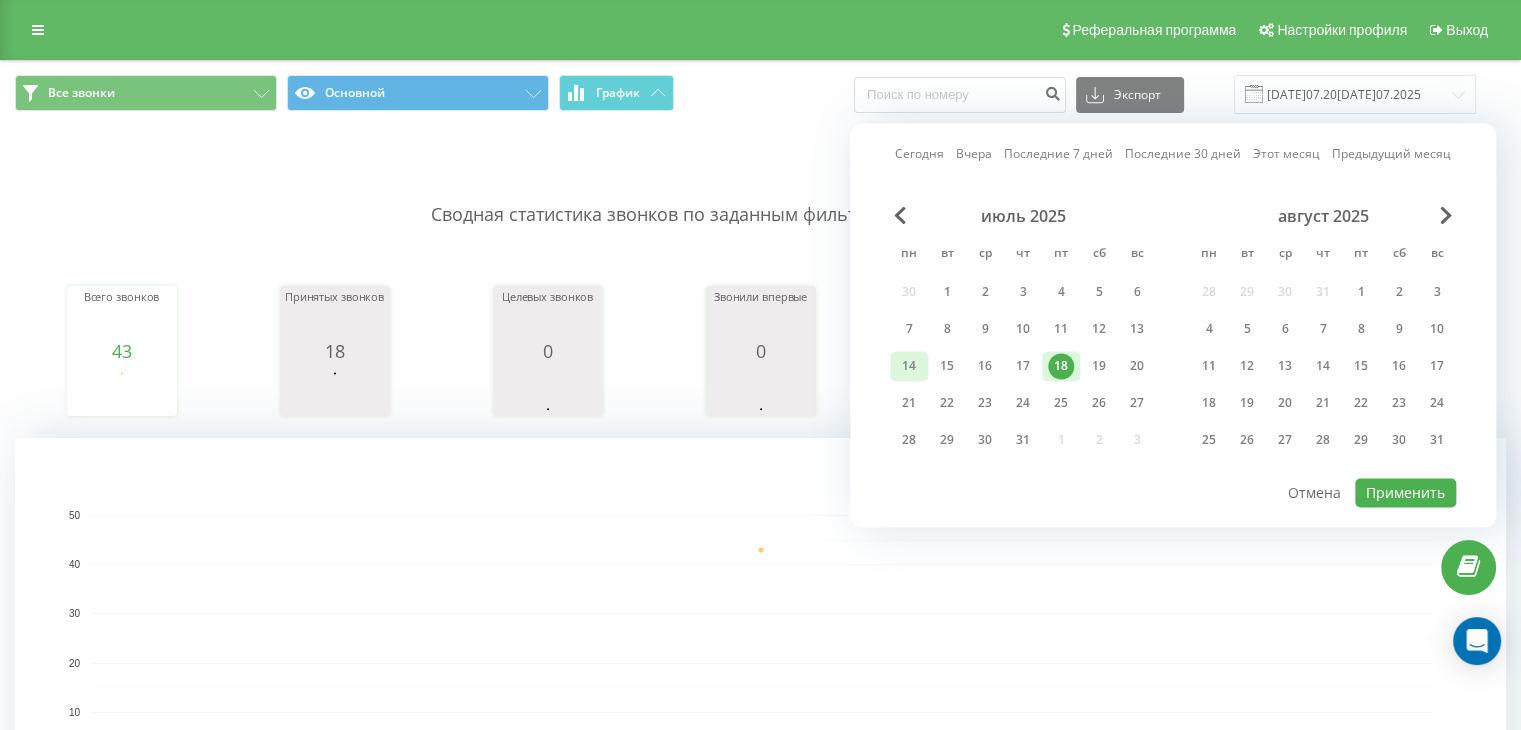 click on "14" at bounding box center [909, 366] 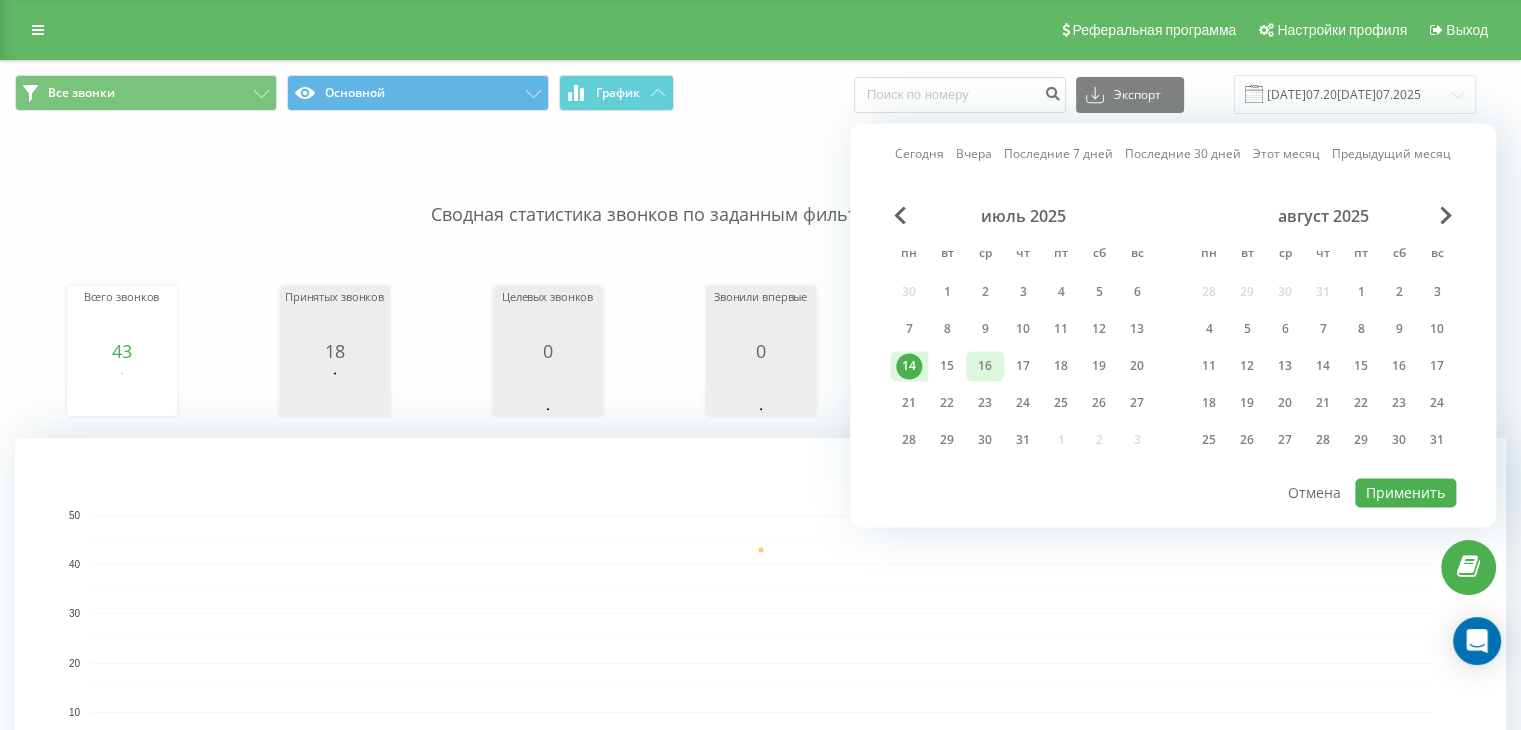 click on "16" at bounding box center (985, 366) 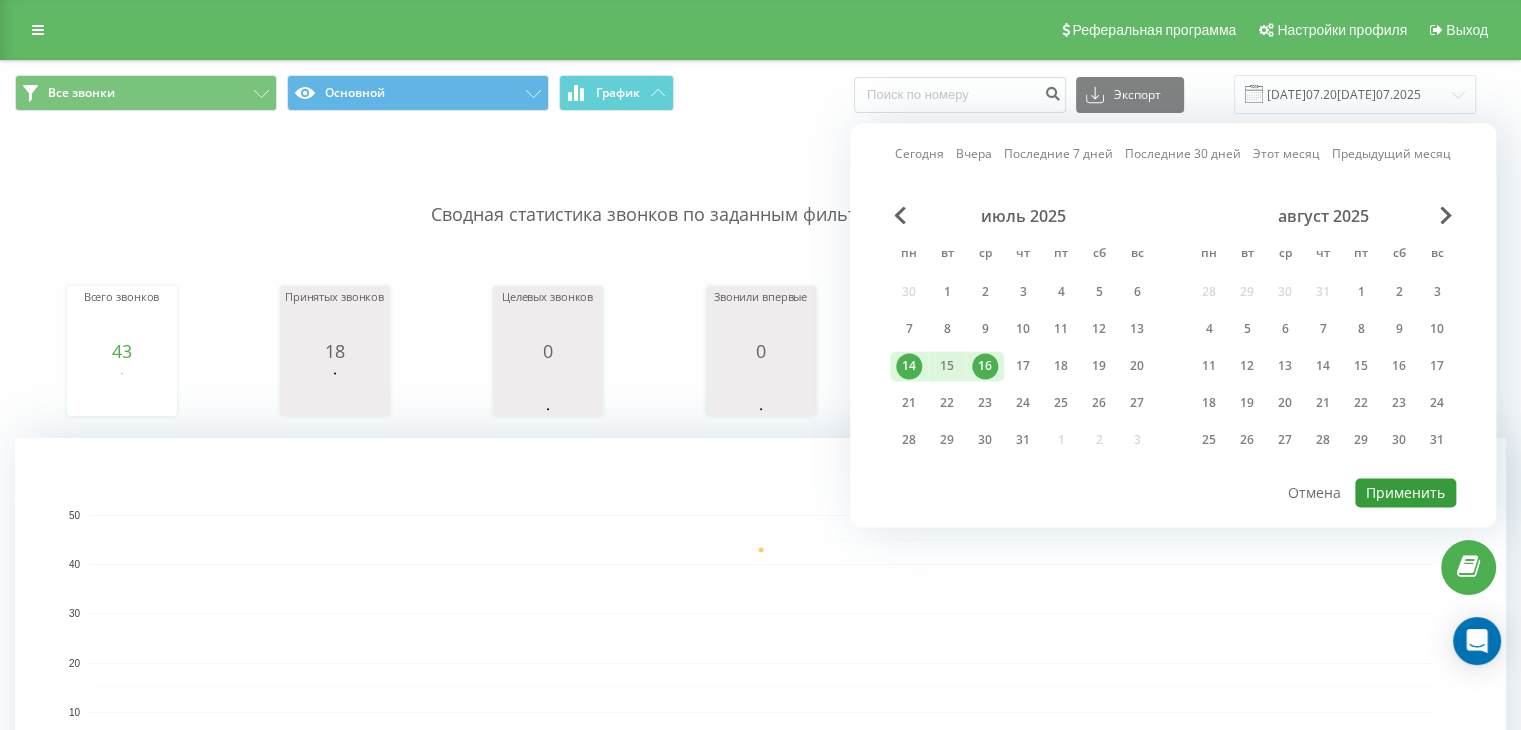 click on "Применить" at bounding box center [1405, 492] 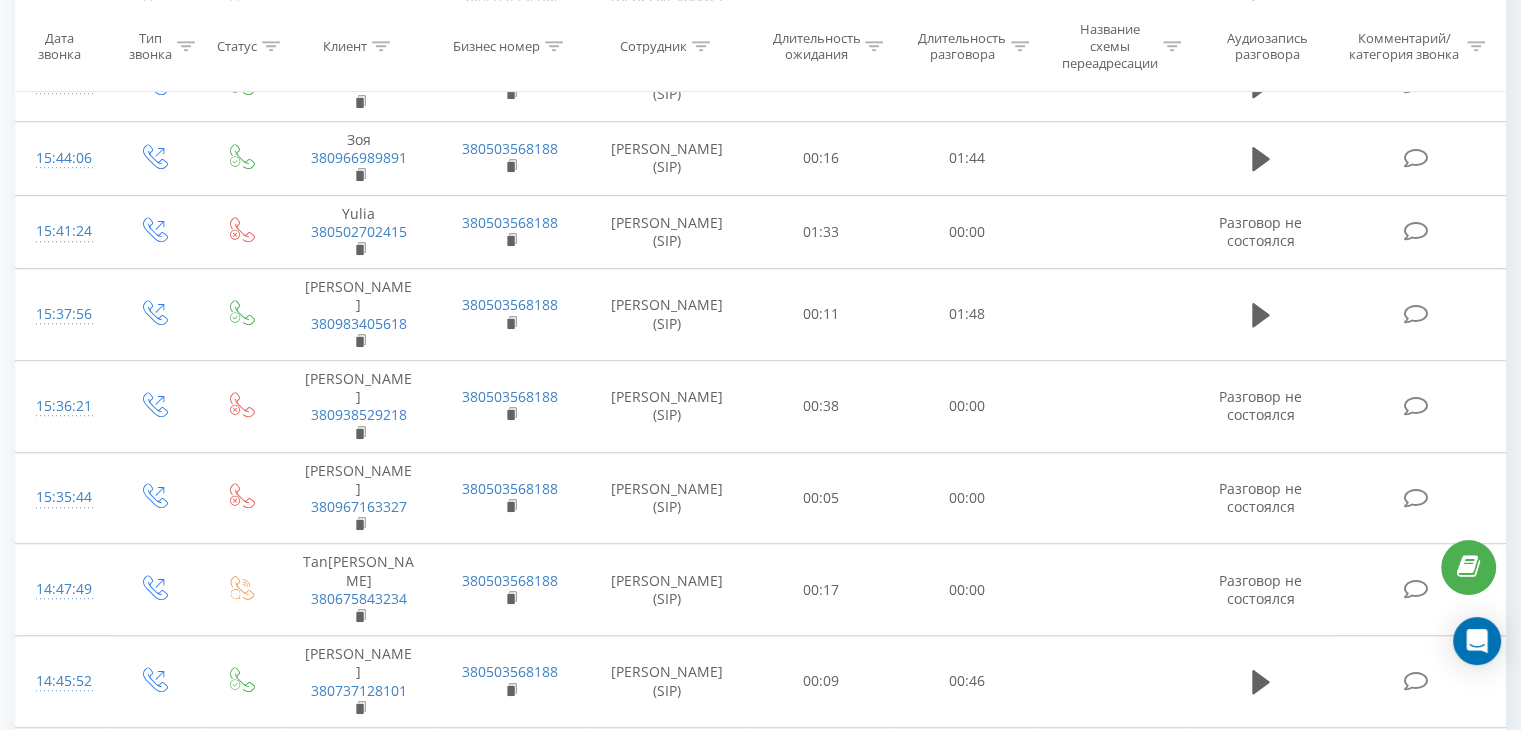 scroll, scrollTop: 9522, scrollLeft: 0, axis: vertical 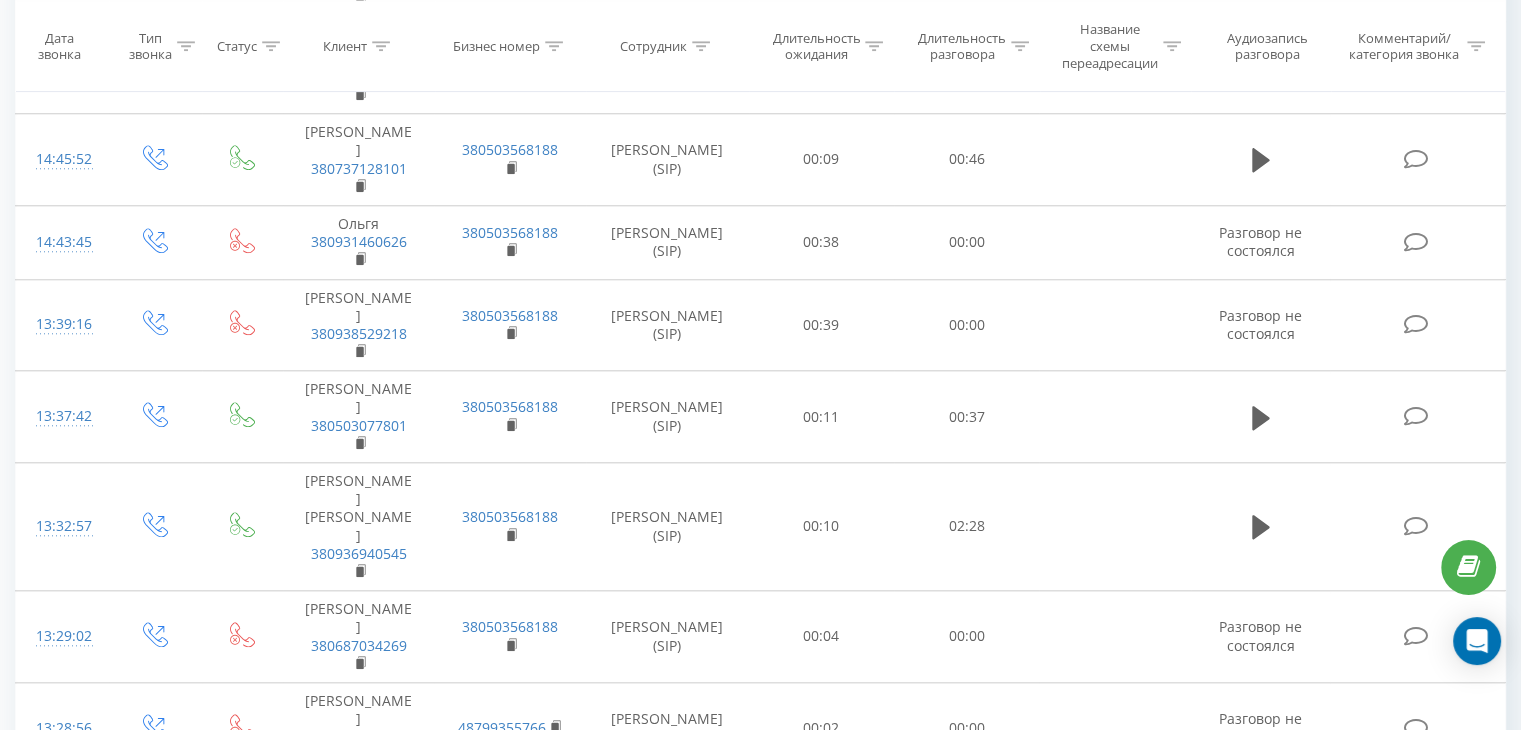 click at bounding box center [186, 1608] 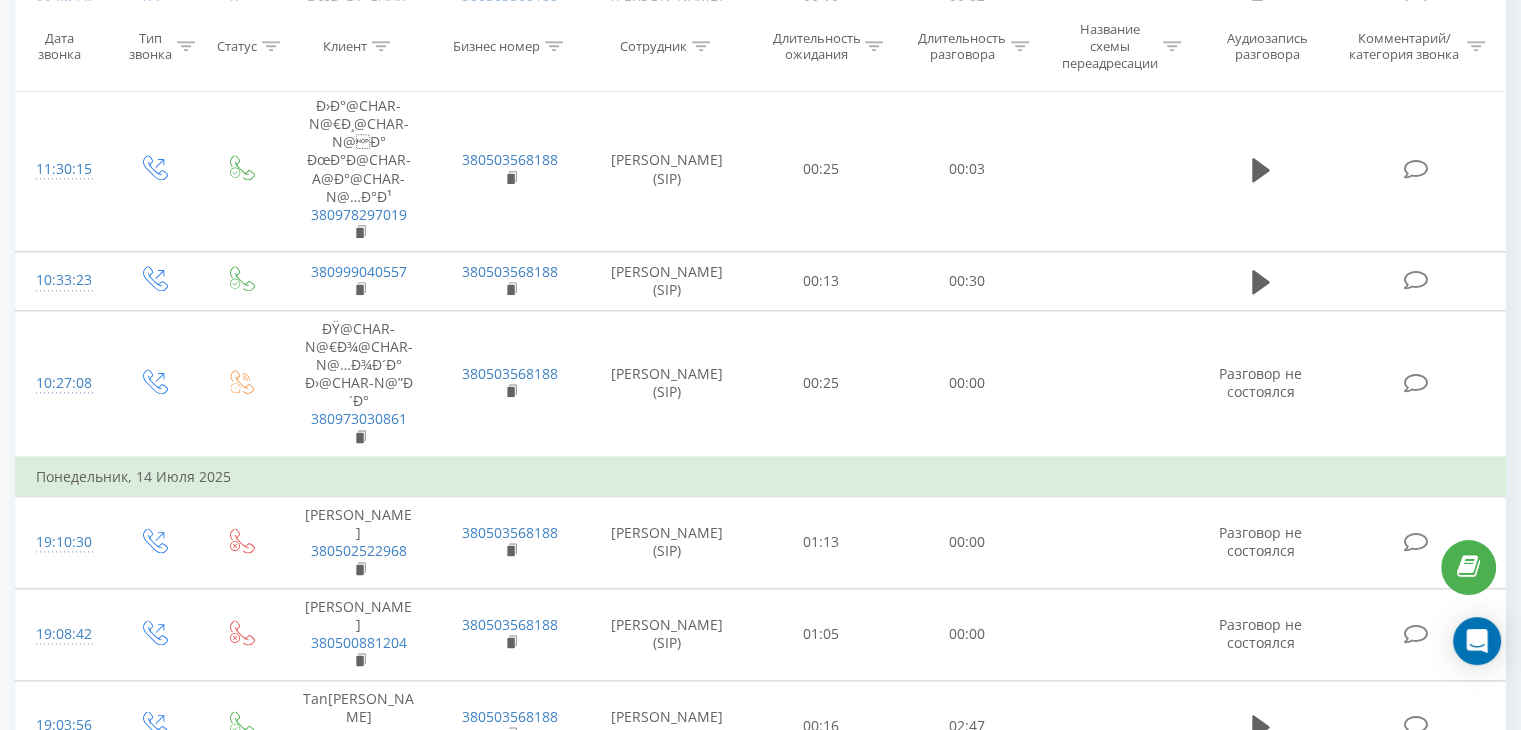 scroll, scrollTop: 2988, scrollLeft: 0, axis: vertical 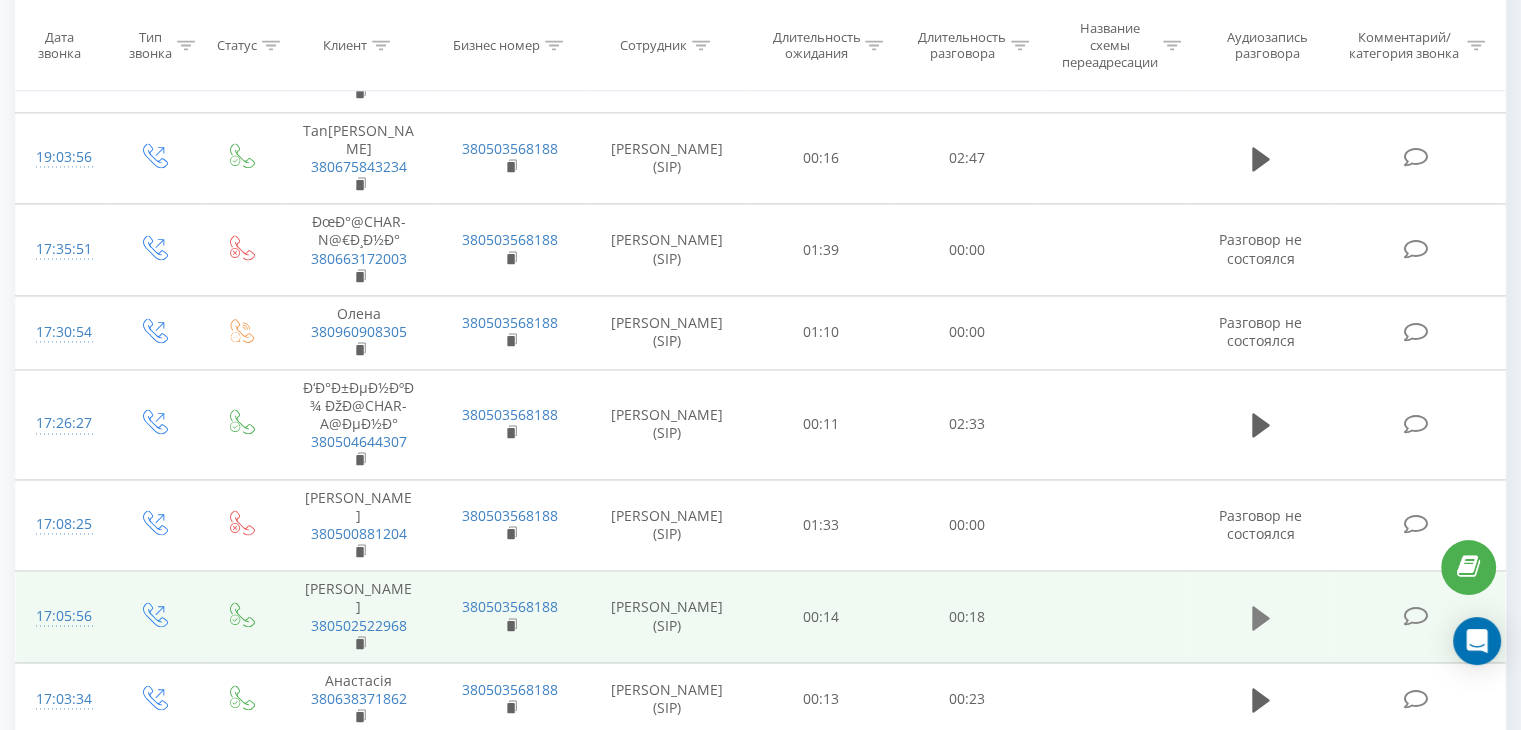 click at bounding box center (1261, 618) 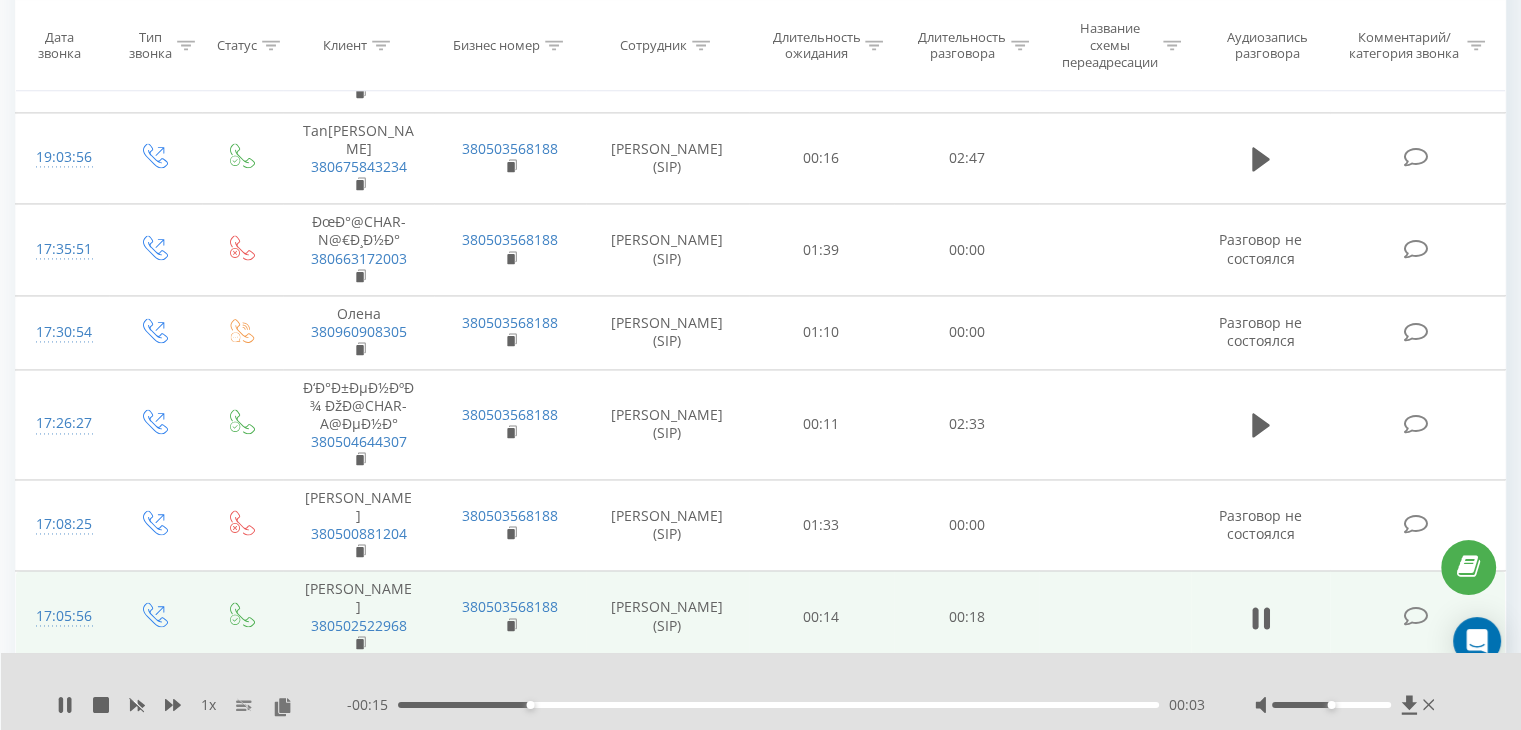 click on "00:03" at bounding box center [778, 705] 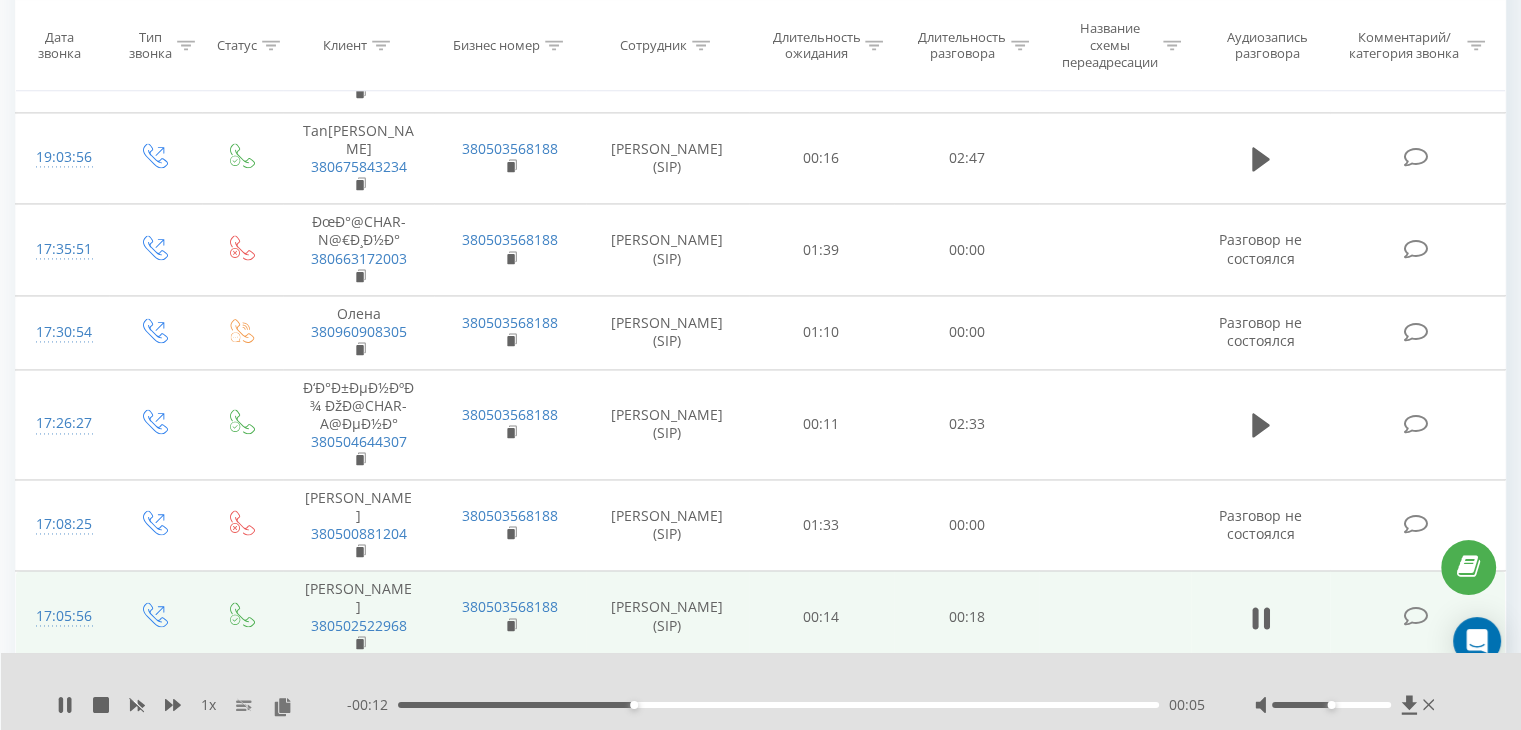 click on "- 00:12 00:05   00:05" at bounding box center [776, 705] 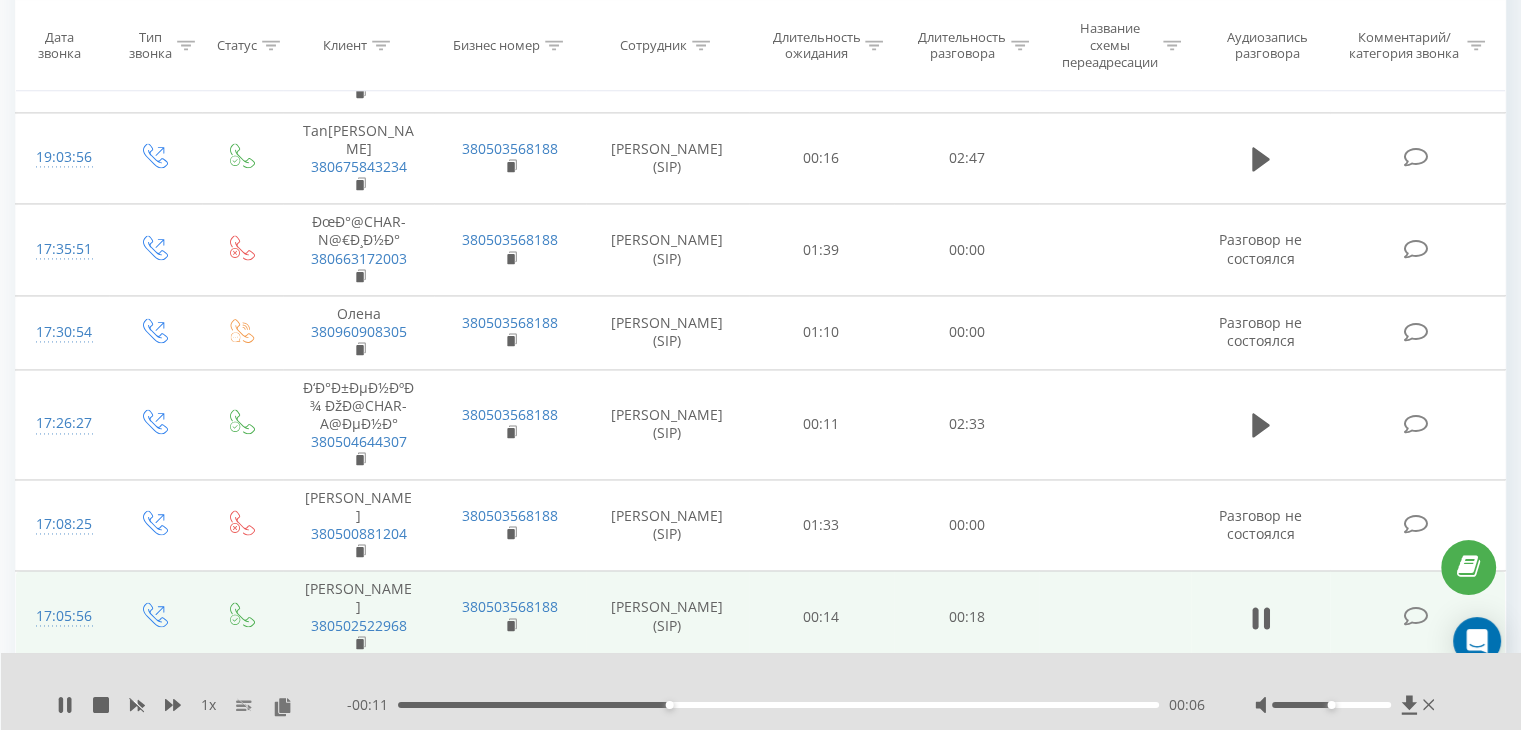 click on "00:06" at bounding box center [778, 705] 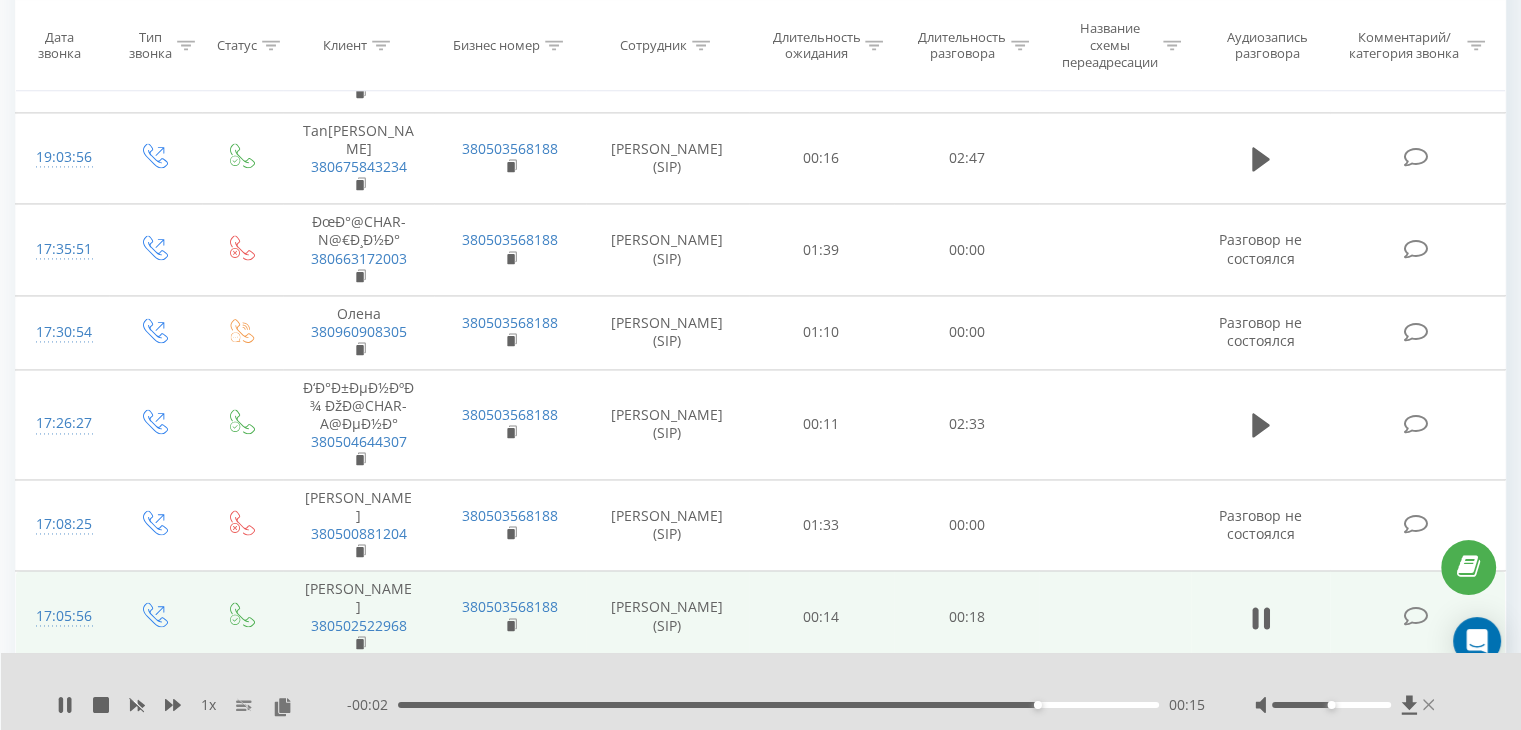 click 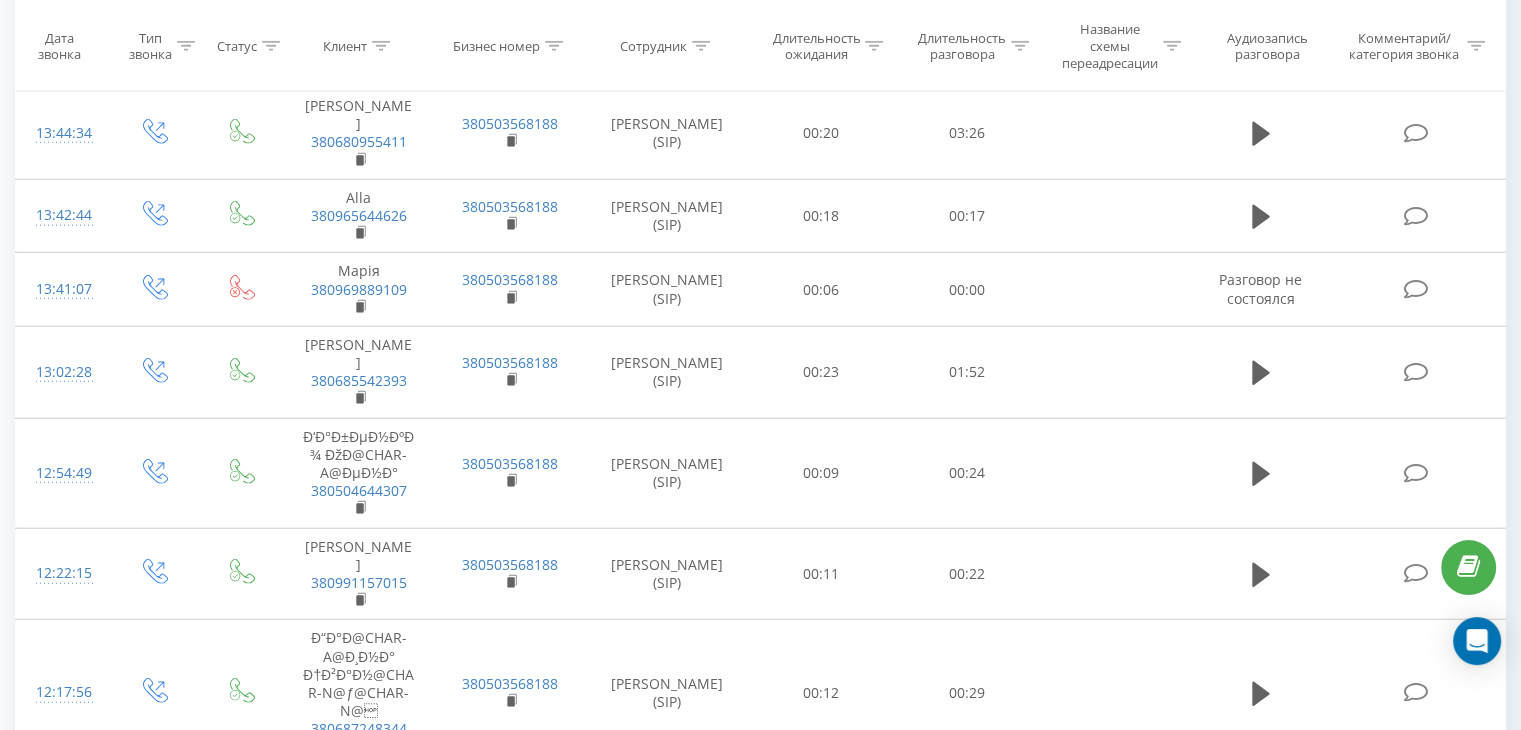 scroll, scrollTop: 5484, scrollLeft: 0, axis: vertical 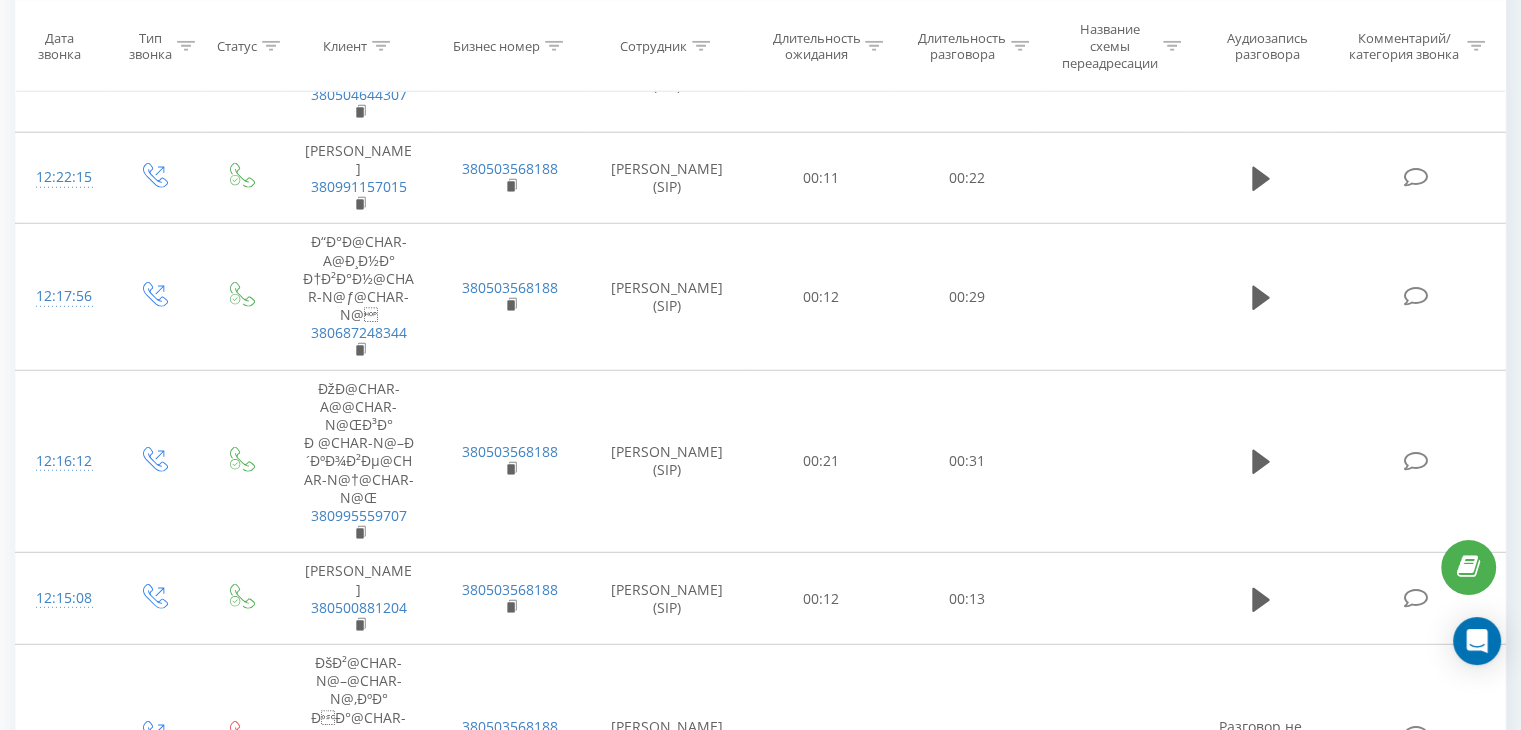 click on "1" at bounding box center [1329, 1147] 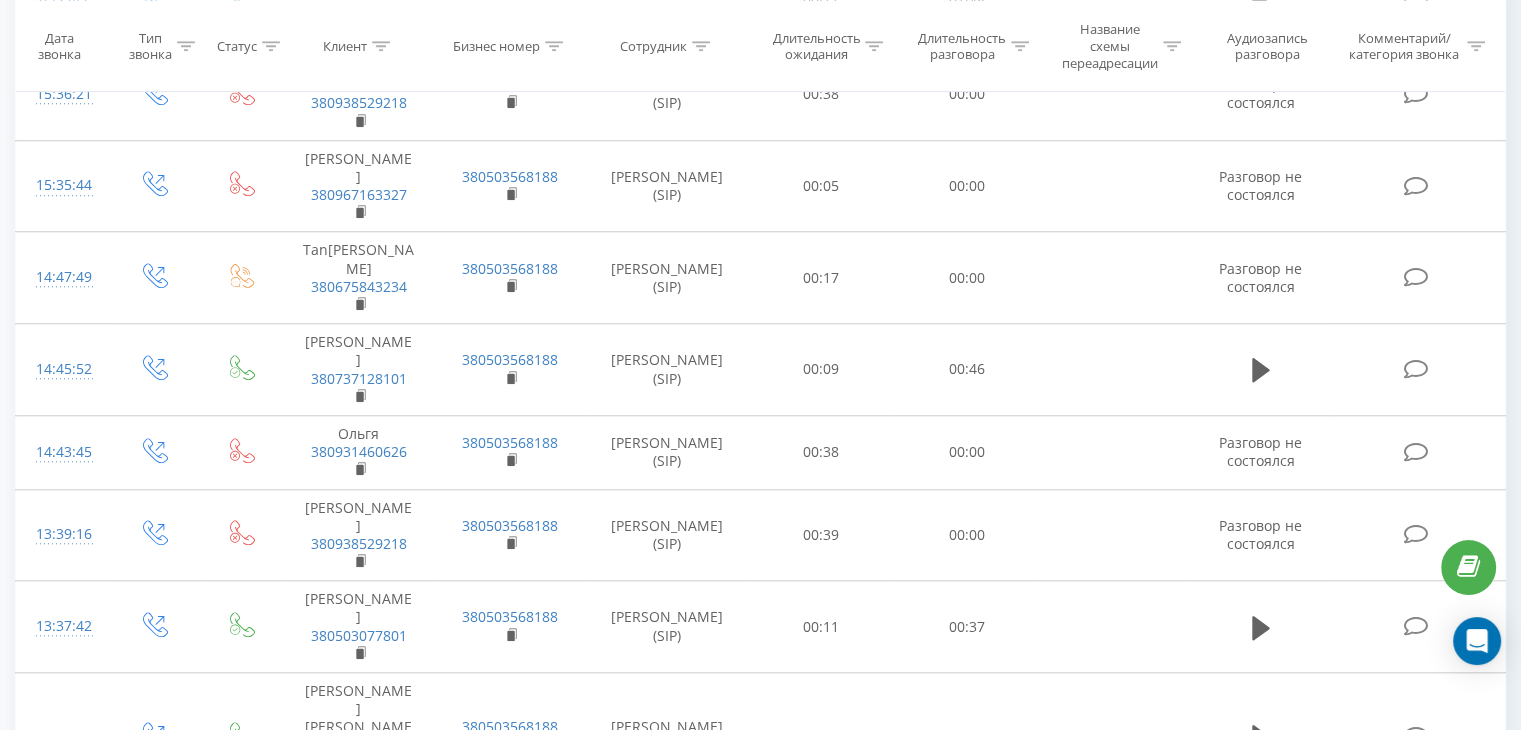 scroll, scrollTop: 9522, scrollLeft: 0, axis: vertical 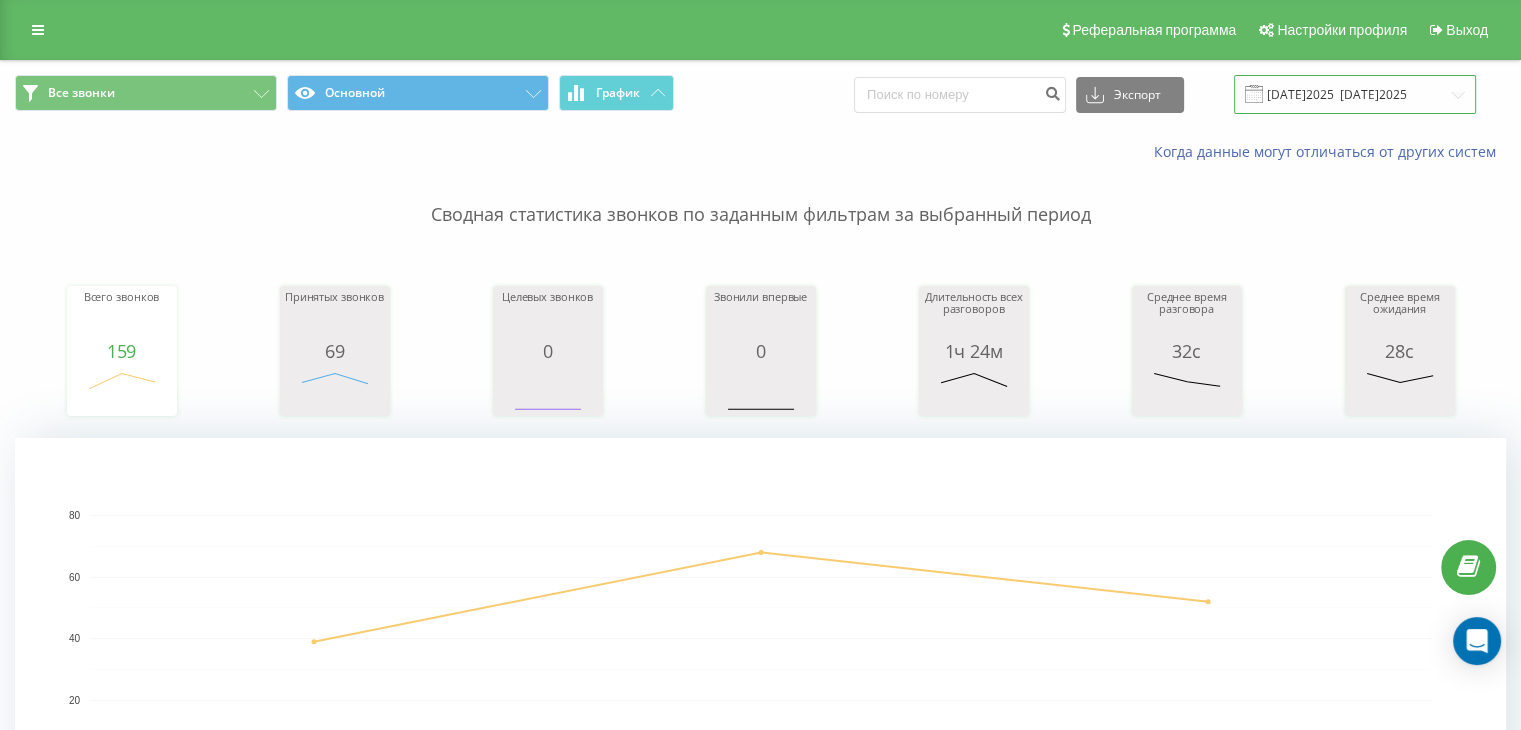 click on "14.07.2025  -  16.07.2025" at bounding box center [1355, 94] 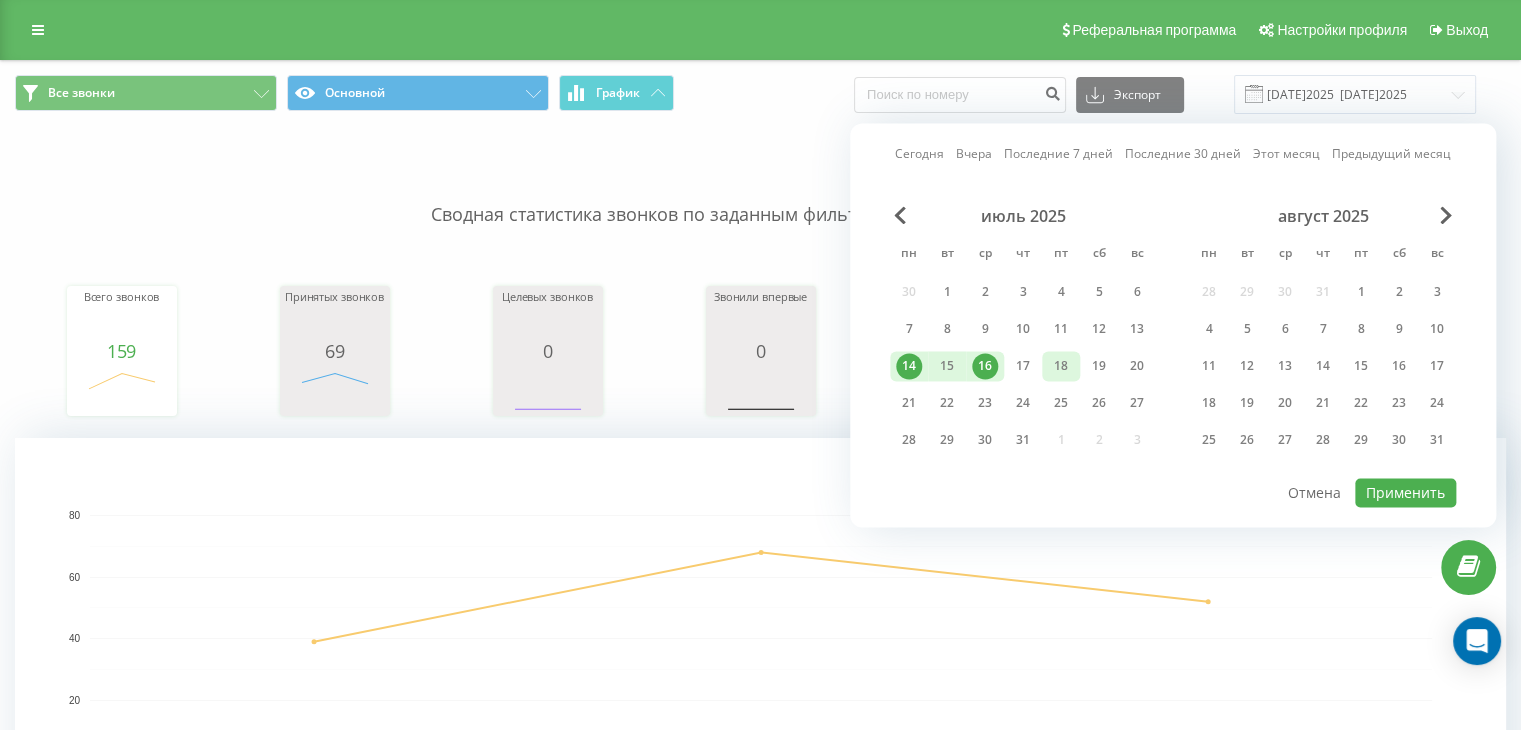 click on "18" at bounding box center [1061, 366] 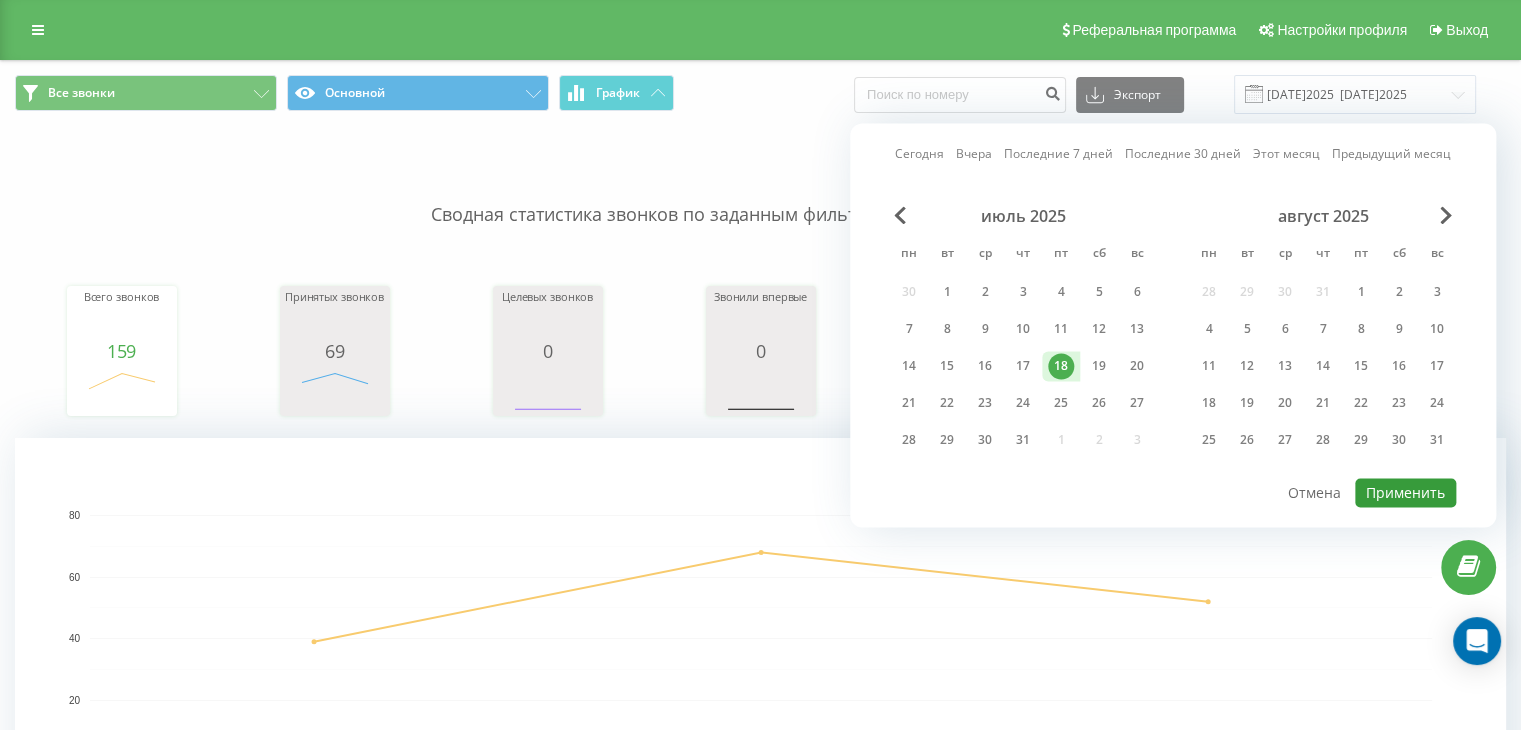 click on "Применить" at bounding box center [1405, 492] 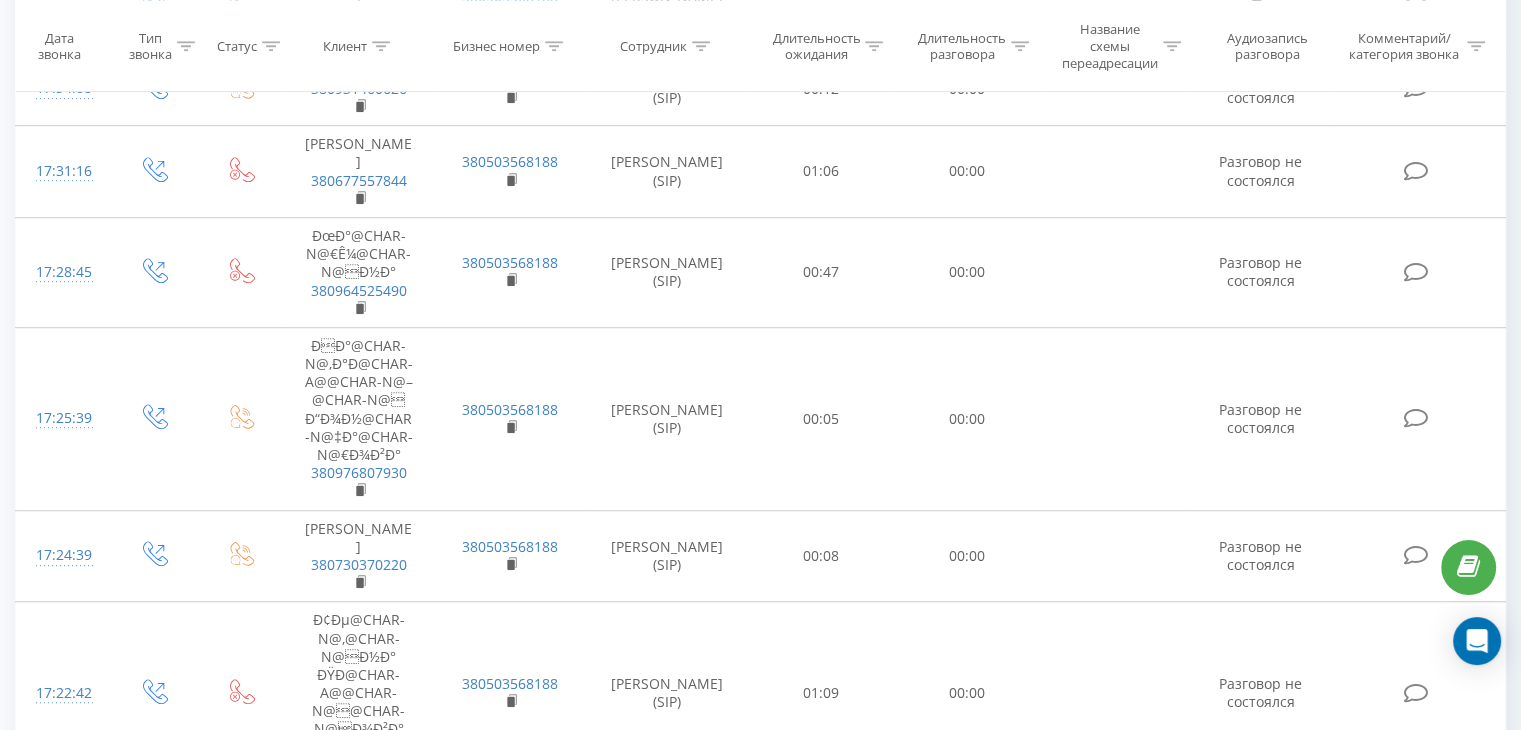 scroll, scrollTop: 0, scrollLeft: 0, axis: both 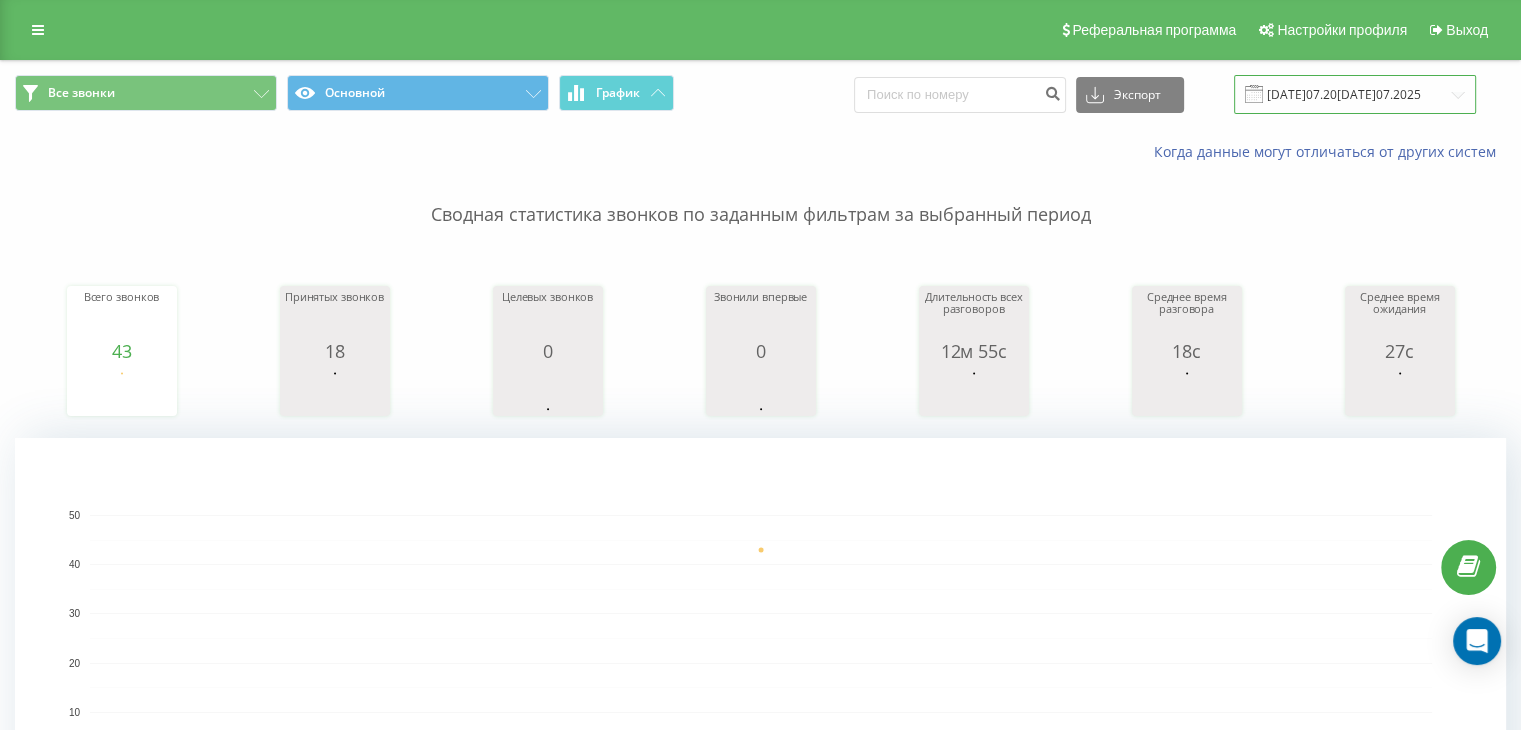 click on "[DATE]  -  [DATE]" at bounding box center (1355, 94) 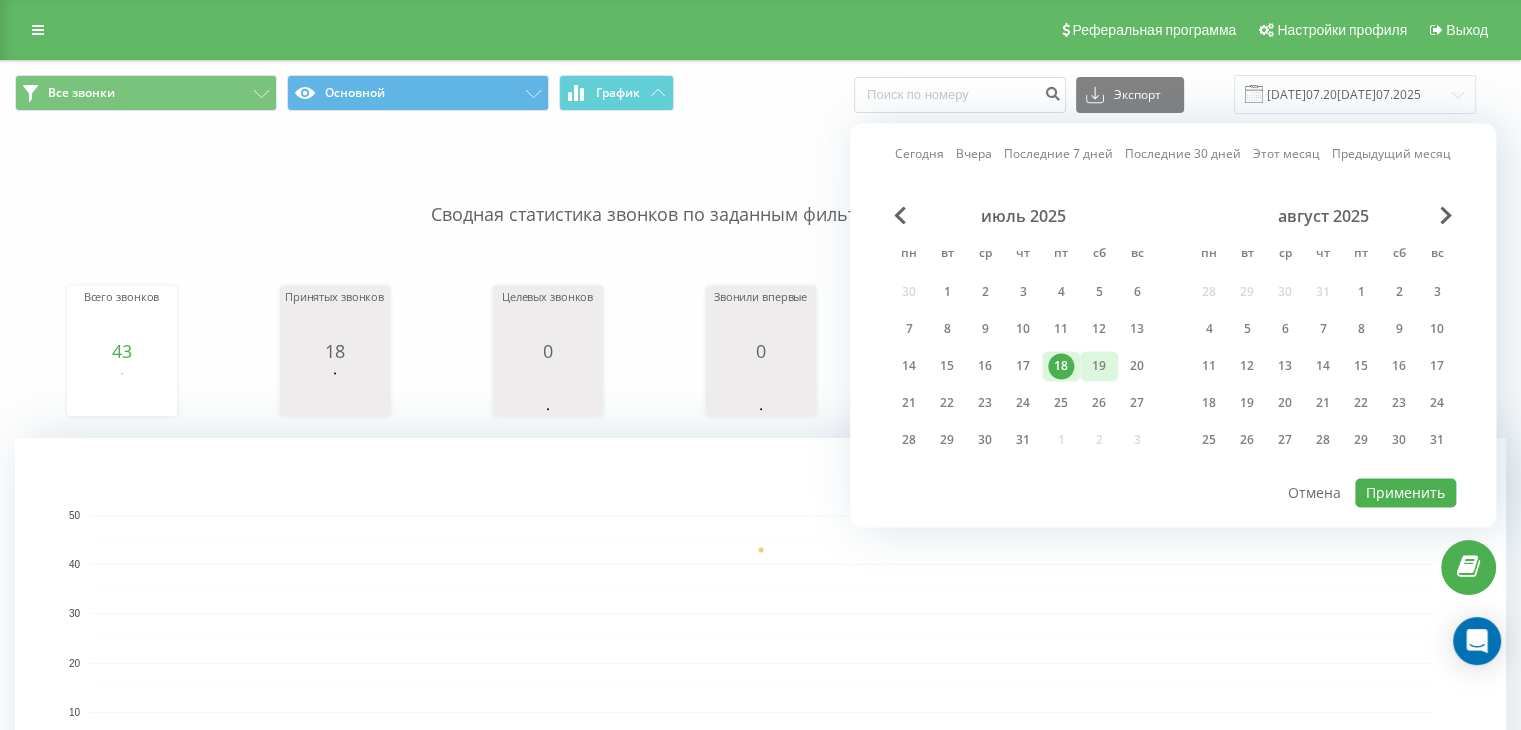 click on "19" at bounding box center (1099, 366) 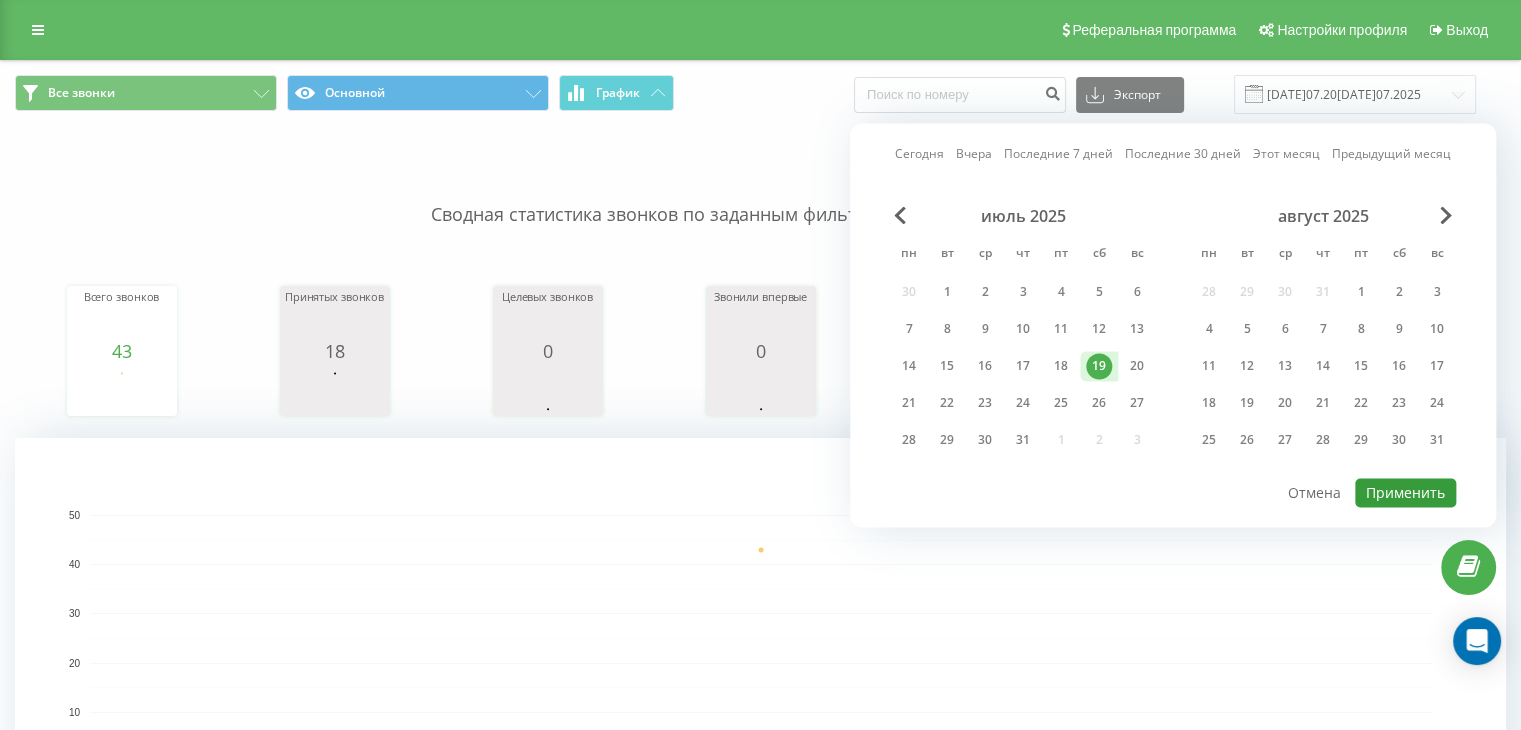 click on "Применить" at bounding box center [1405, 492] 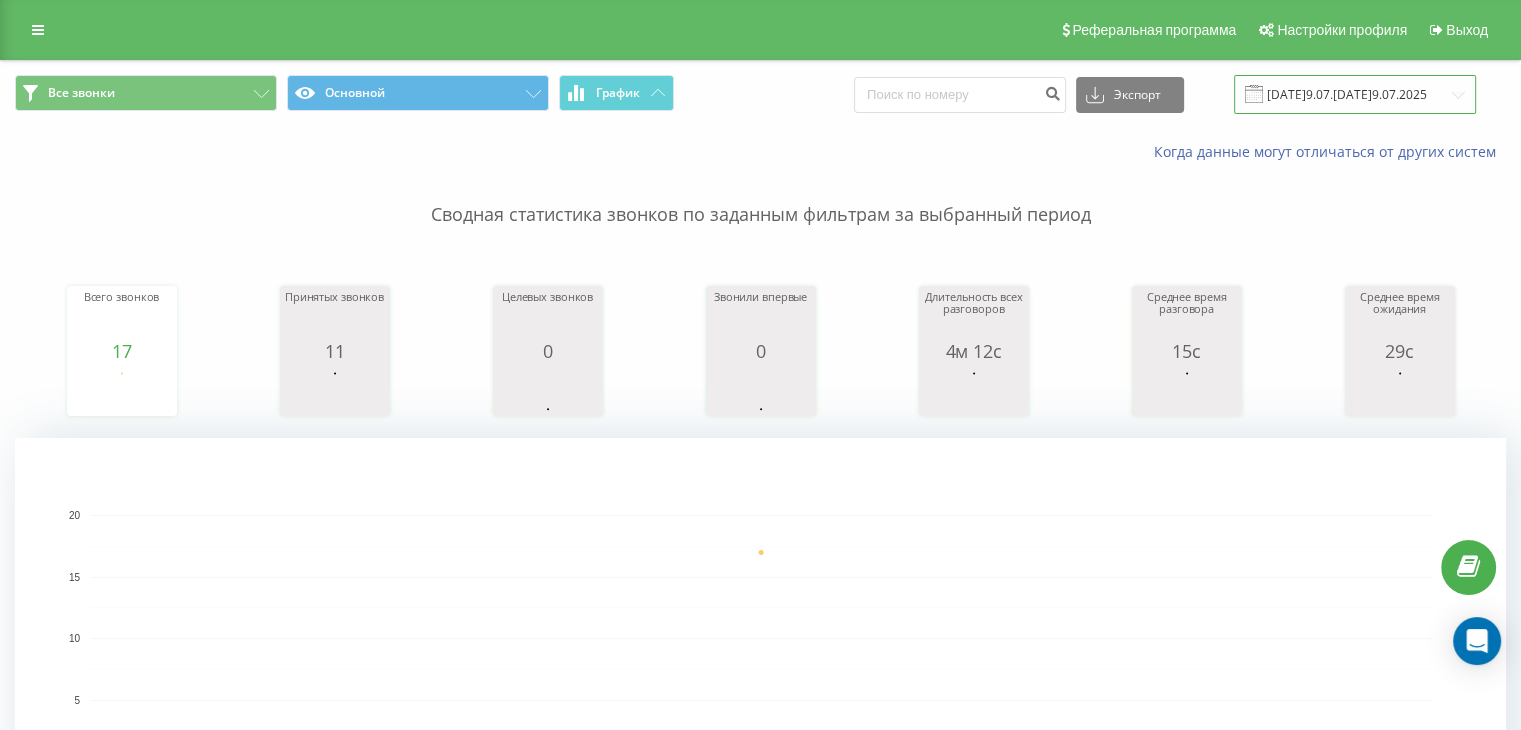 click on "[DATE]  -  [DATE]" at bounding box center (1355, 94) 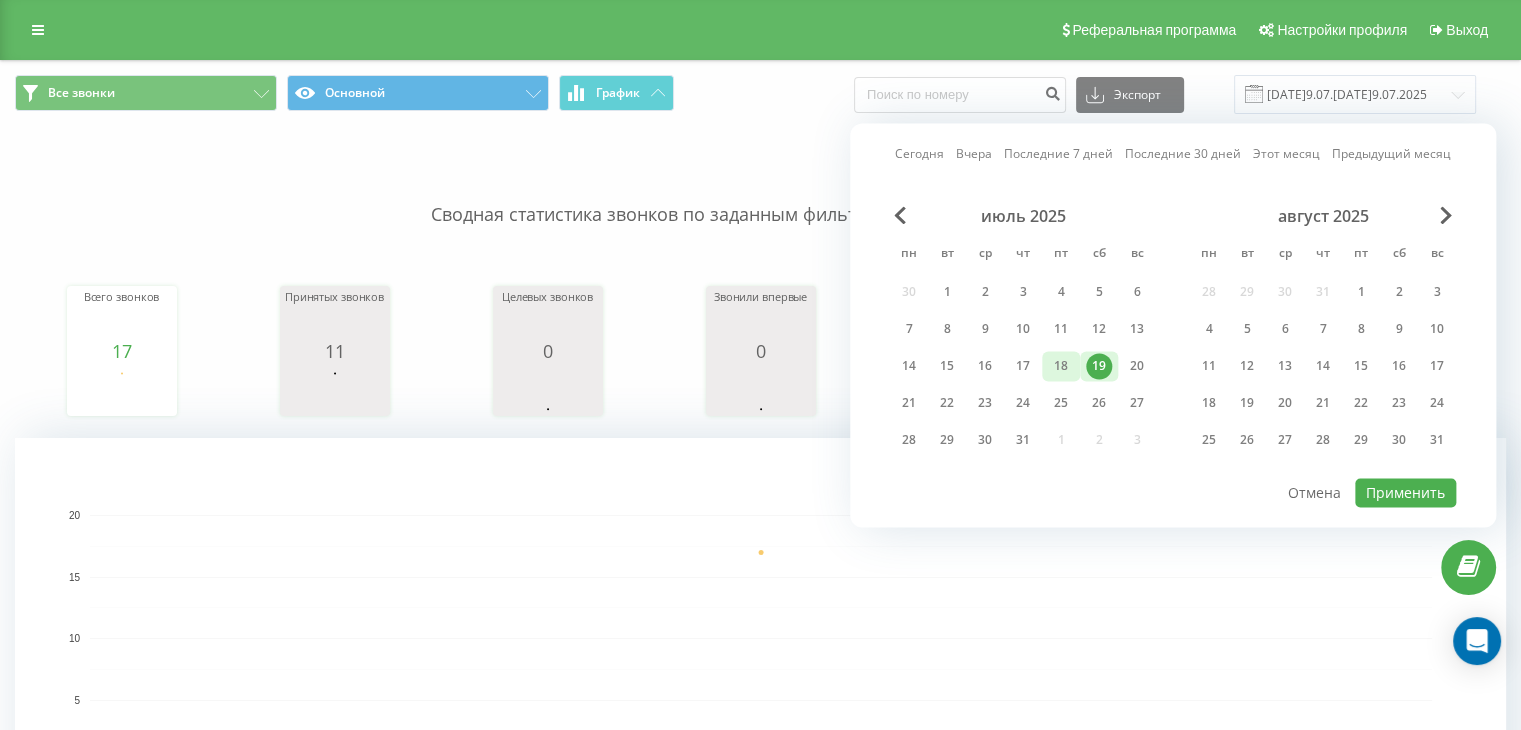 click on "18" at bounding box center [1061, 366] 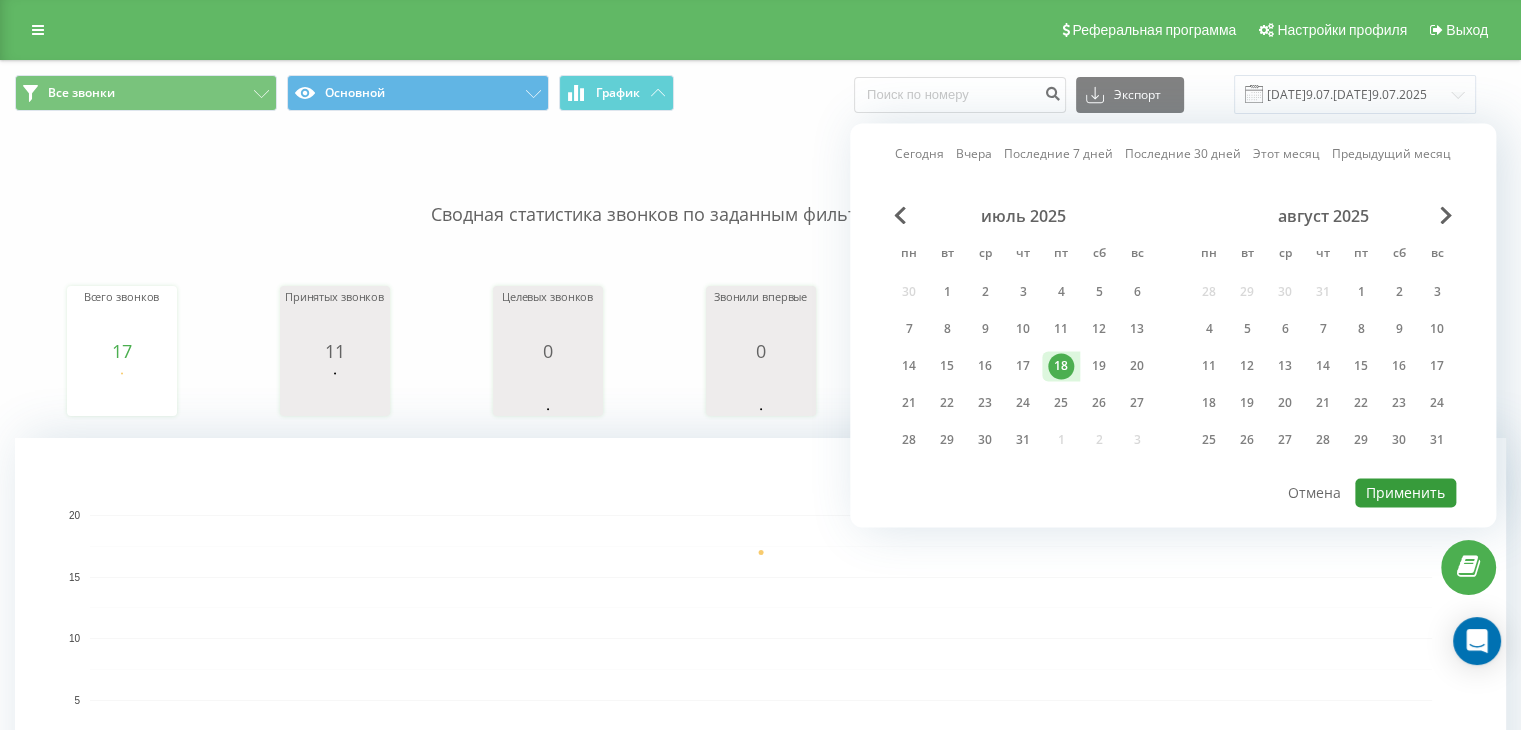 click on "Применить" at bounding box center (1405, 492) 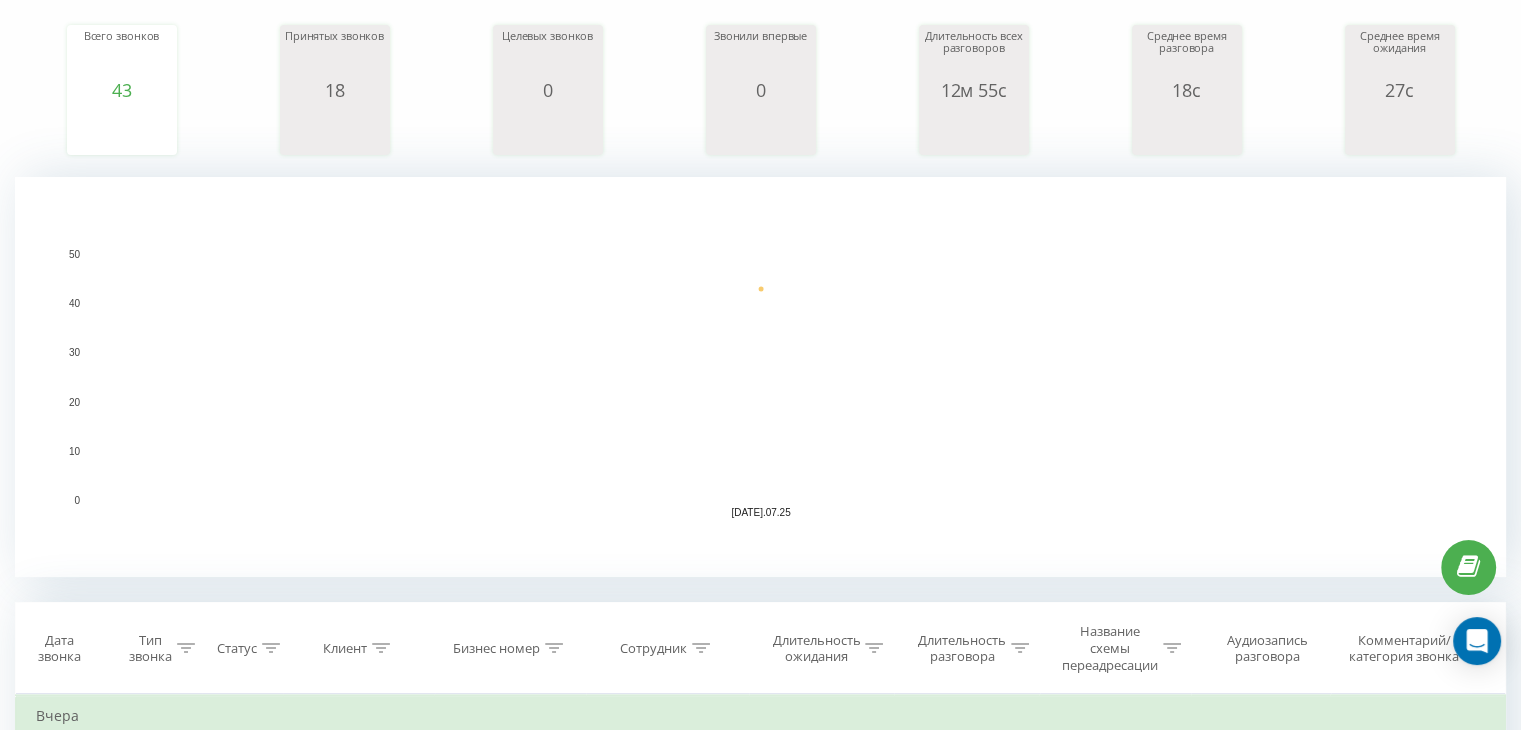 scroll, scrollTop: 0, scrollLeft: 0, axis: both 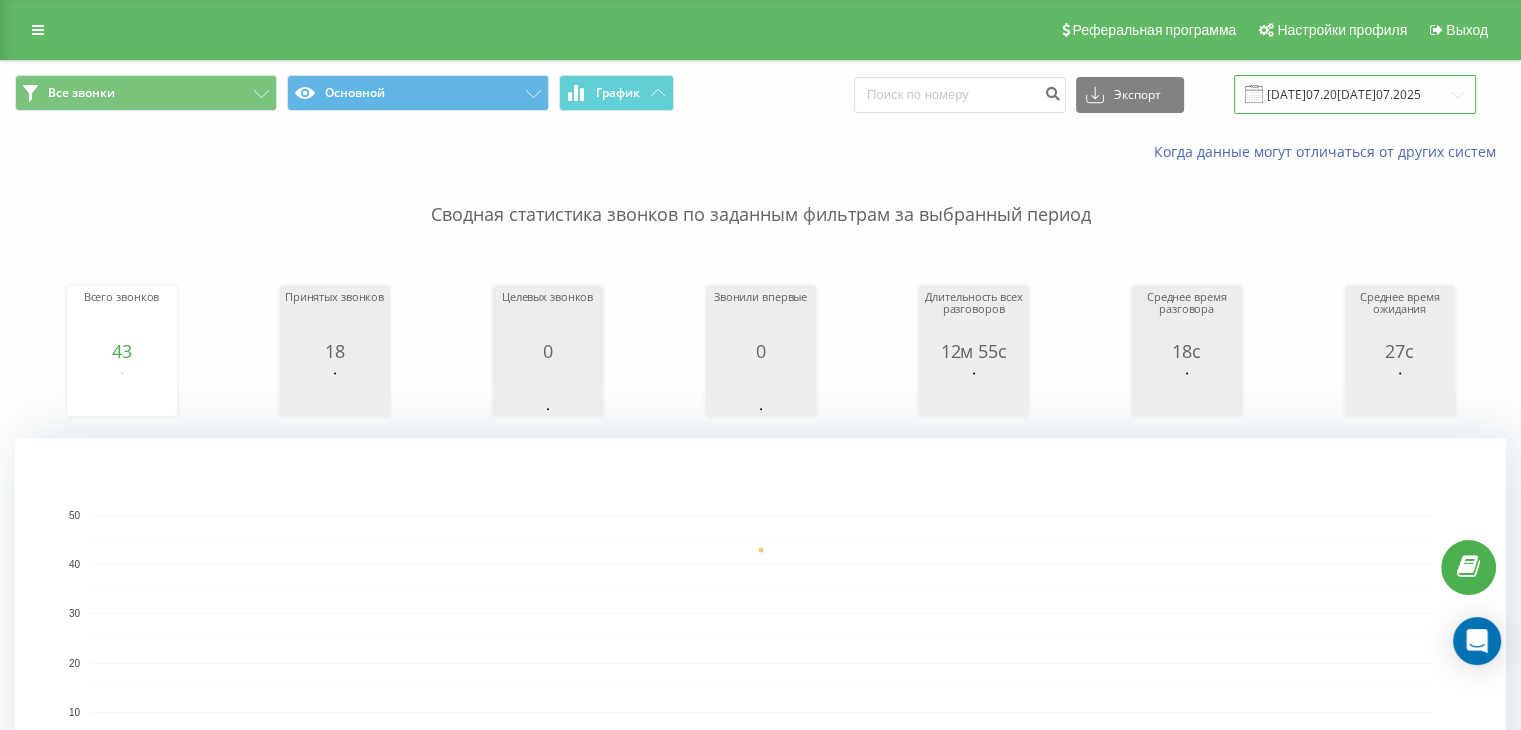 click on "[DATE]  -  [DATE]" at bounding box center [1355, 94] 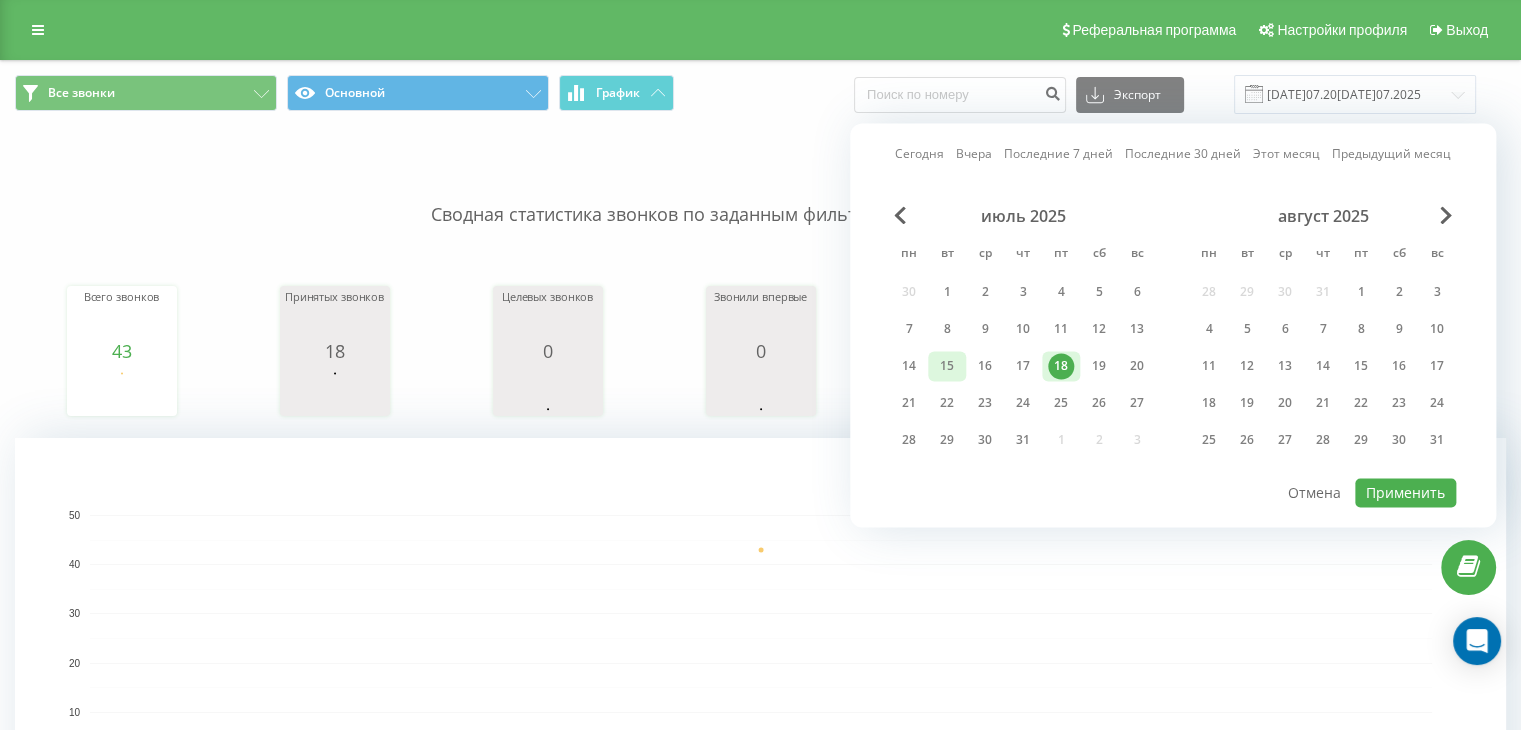 click on "15" at bounding box center (947, 366) 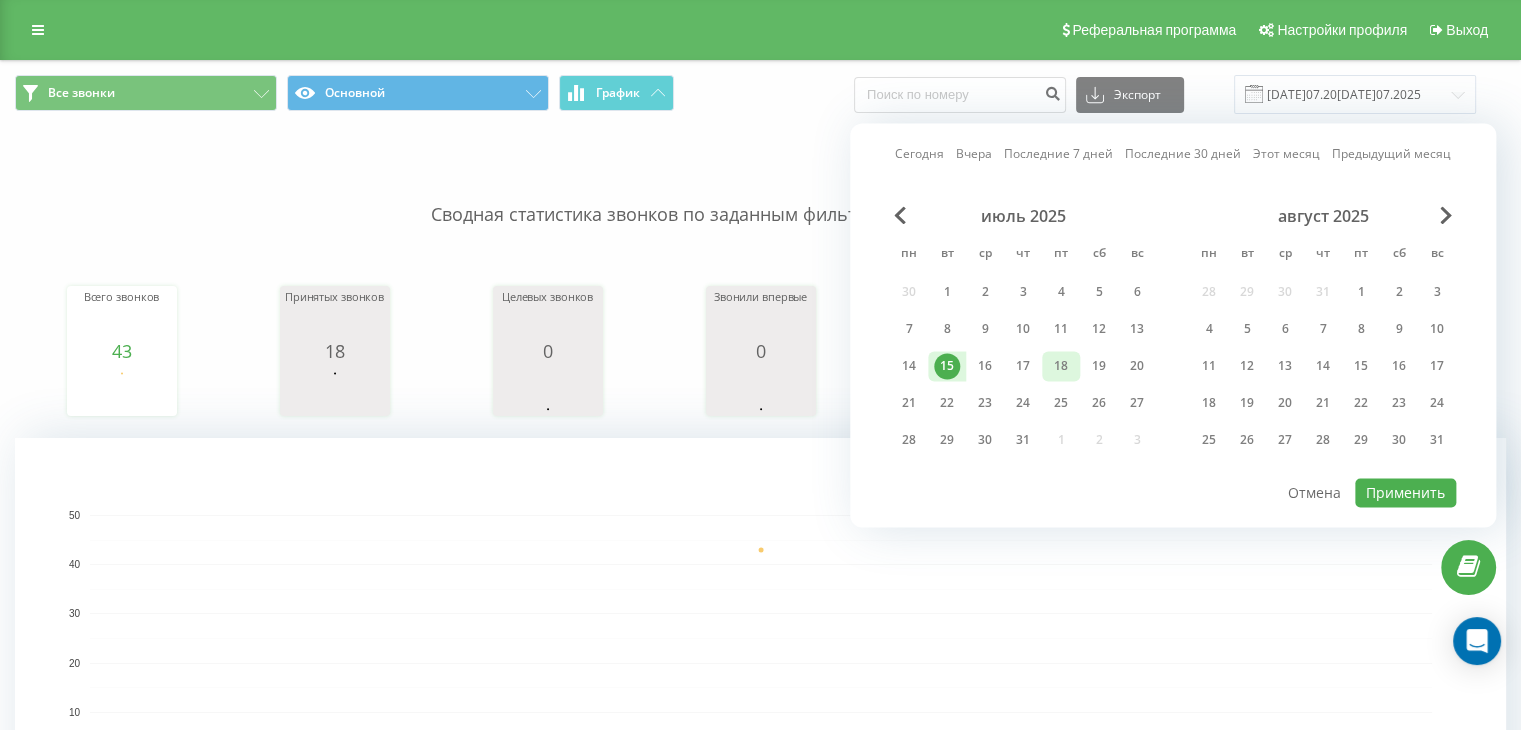 click on "18" at bounding box center [1061, 366] 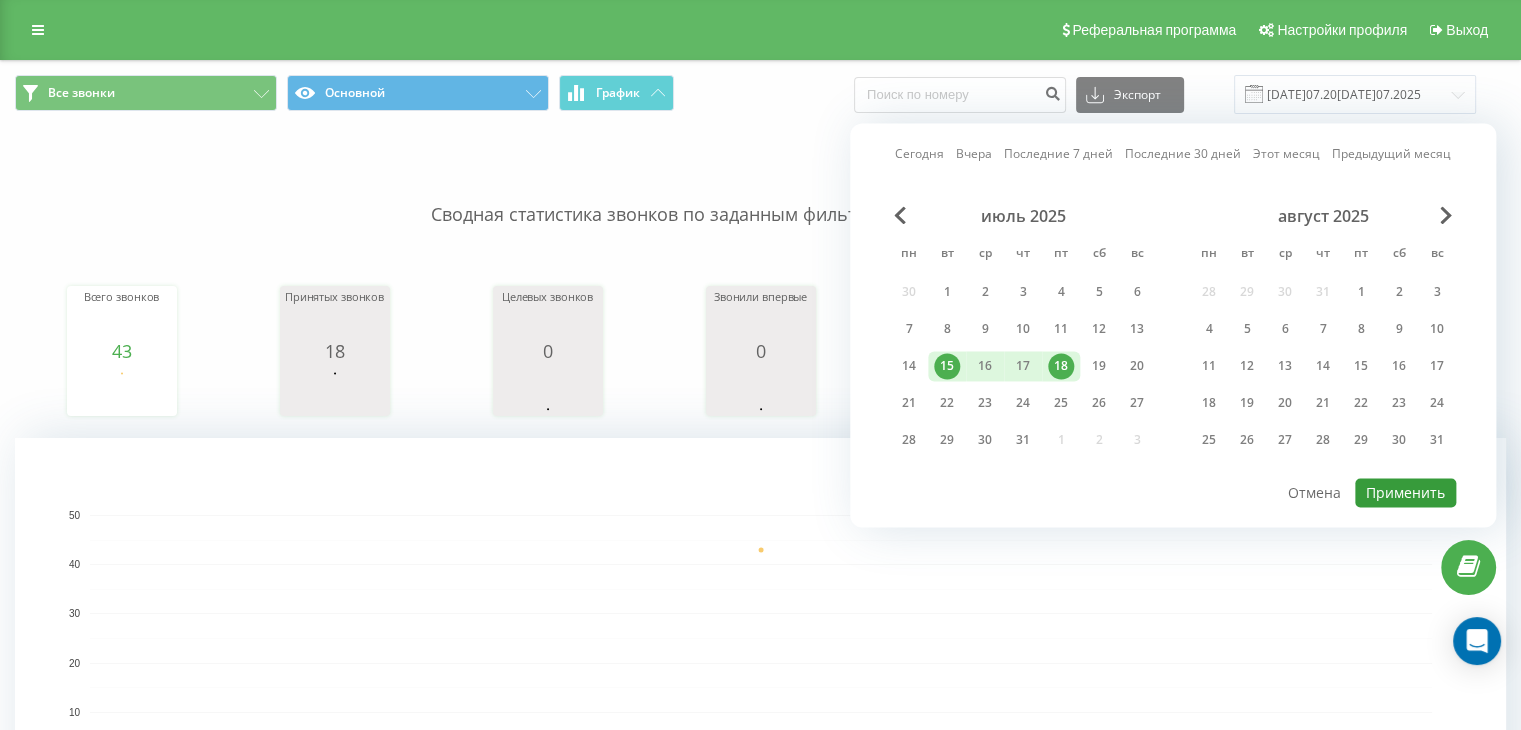 click on "Применить" at bounding box center [1405, 492] 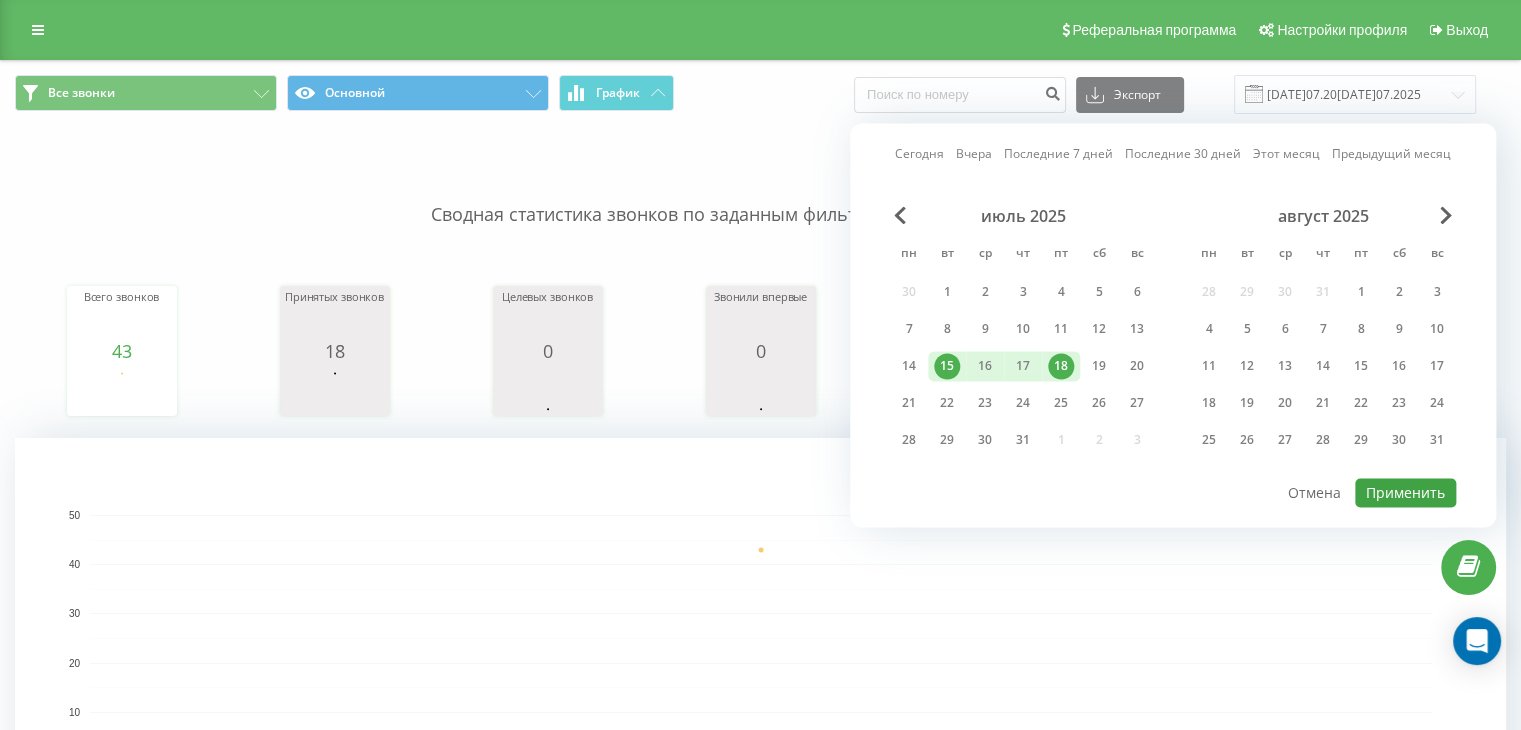 type on "15.07.2025  -  18.07.2025" 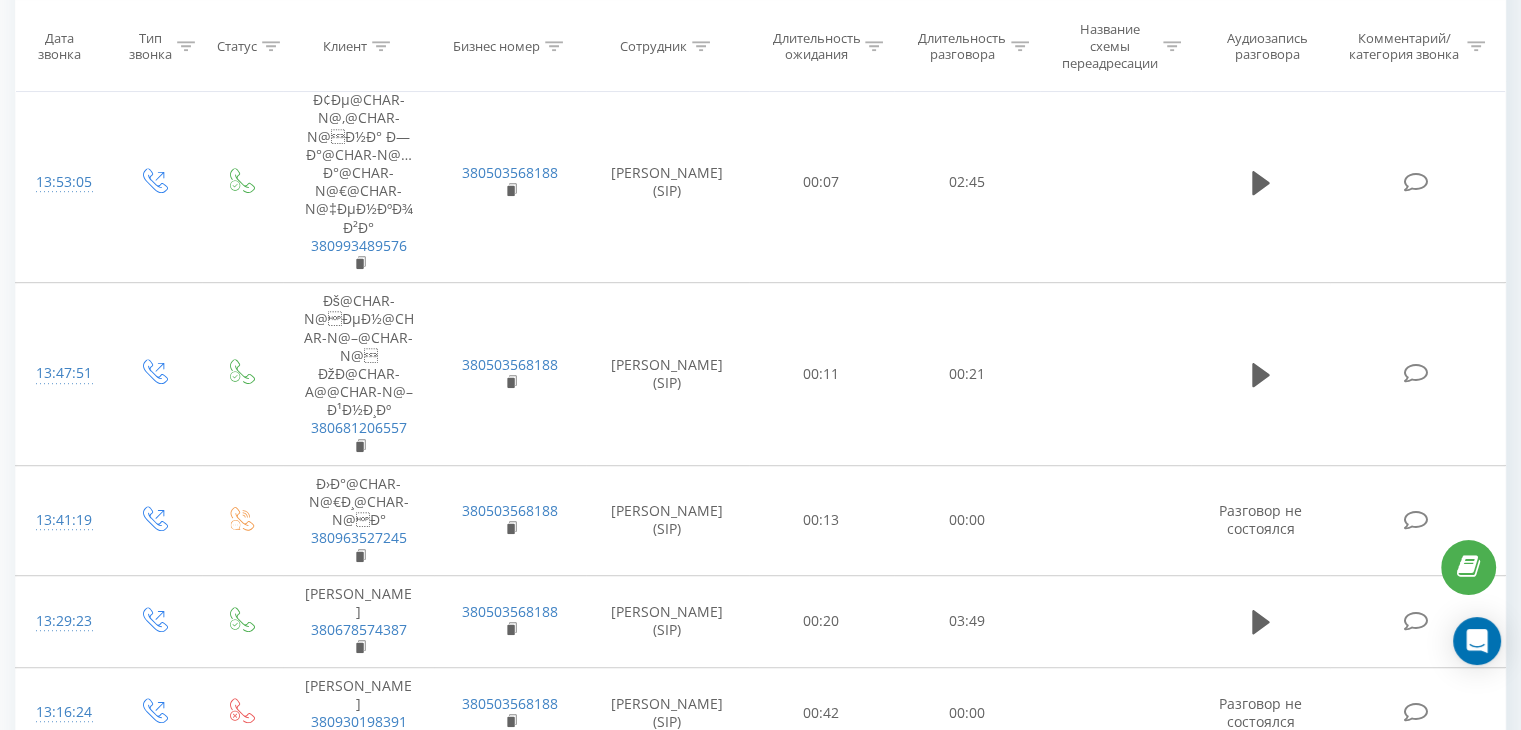 scroll, scrollTop: 9995, scrollLeft: 0, axis: vertical 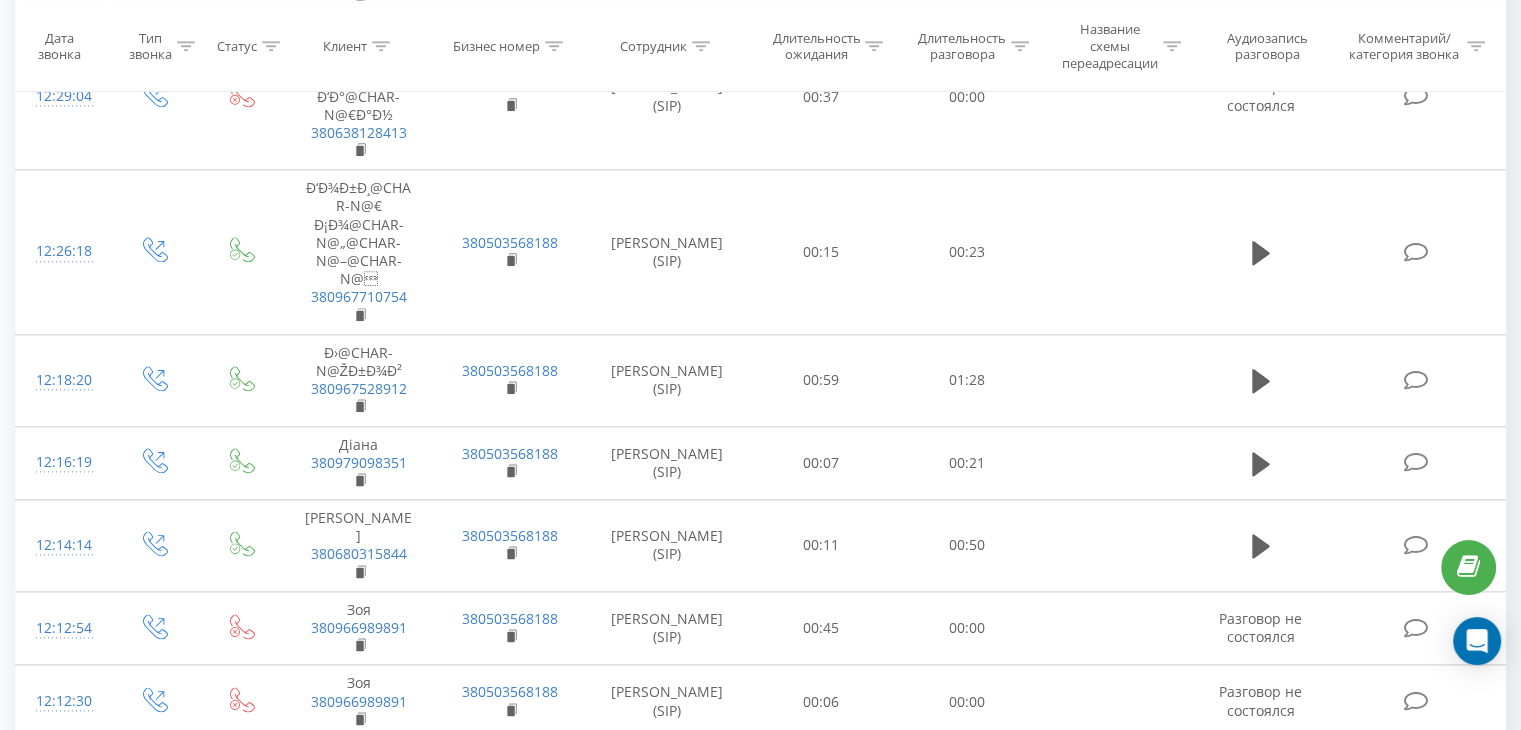 click at bounding box center (1261, 1082) 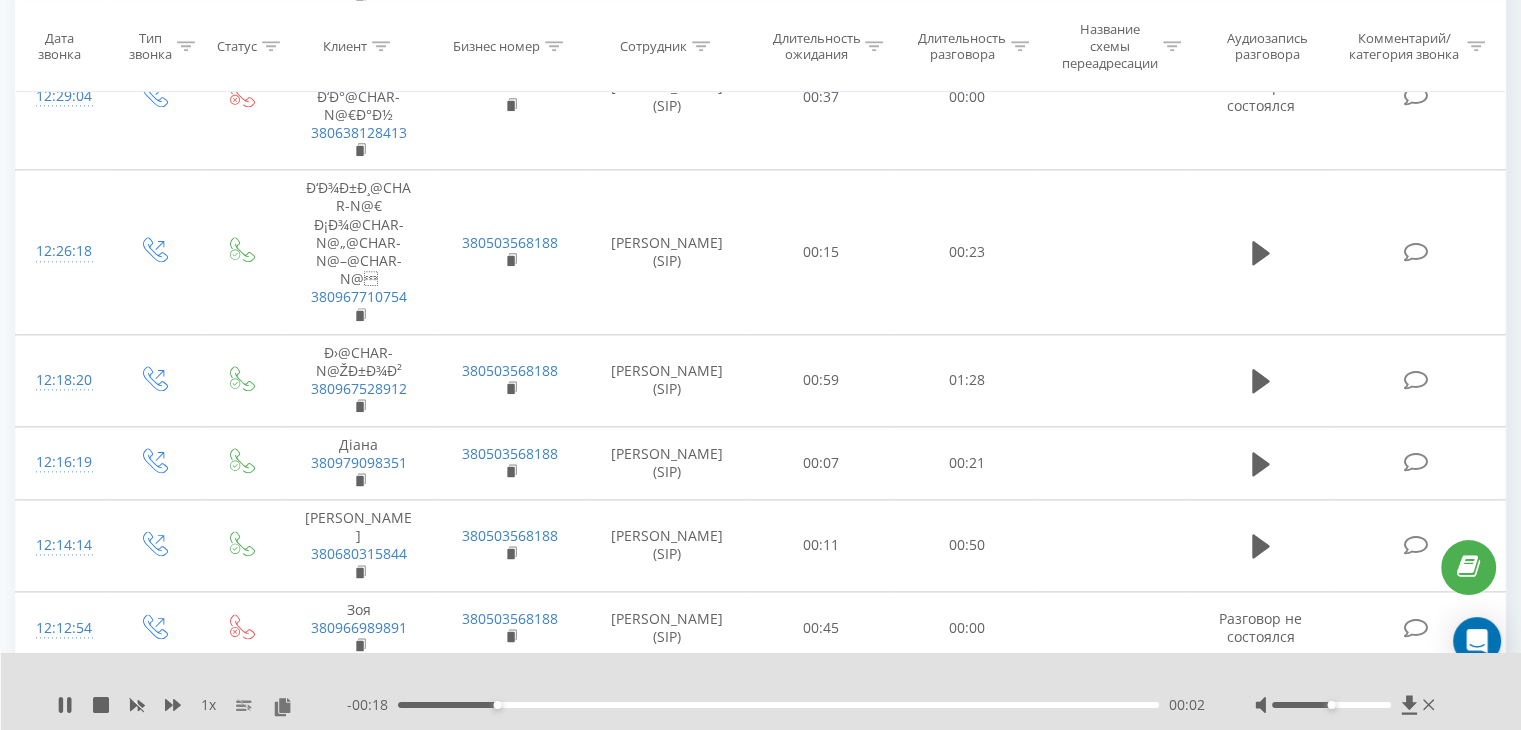 click on "- 00:18 00:02   00:02" at bounding box center [776, 705] 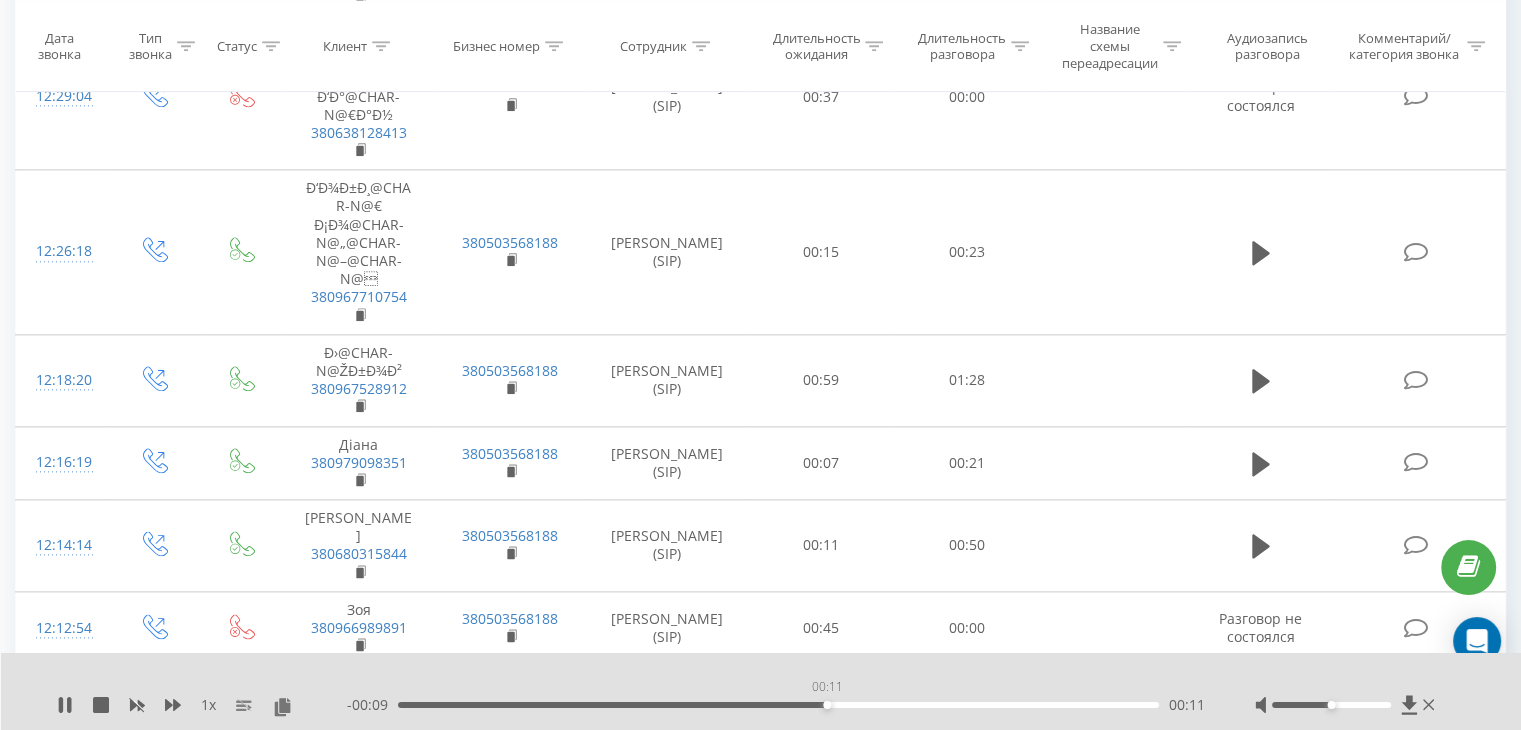 click on "00:11" at bounding box center [778, 705] 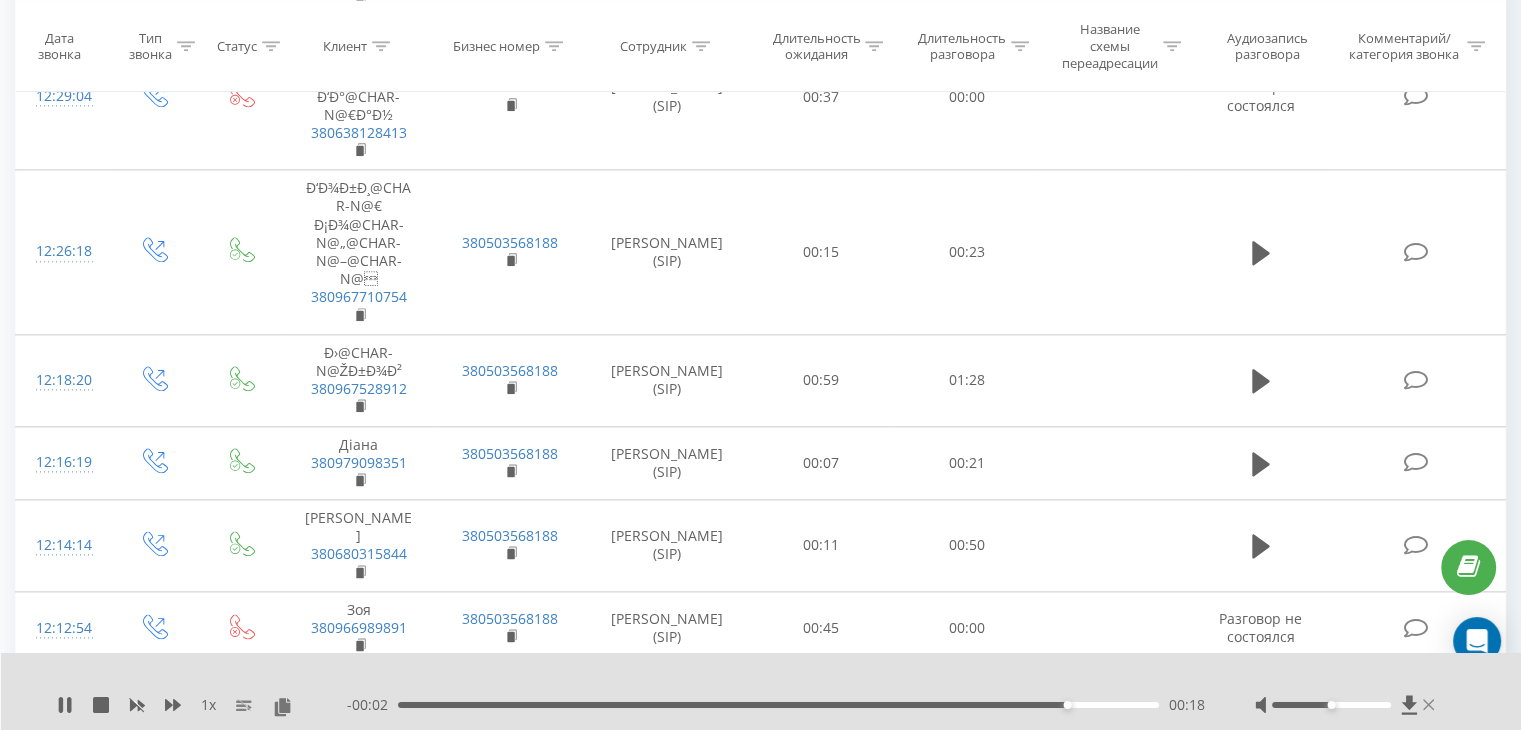 click 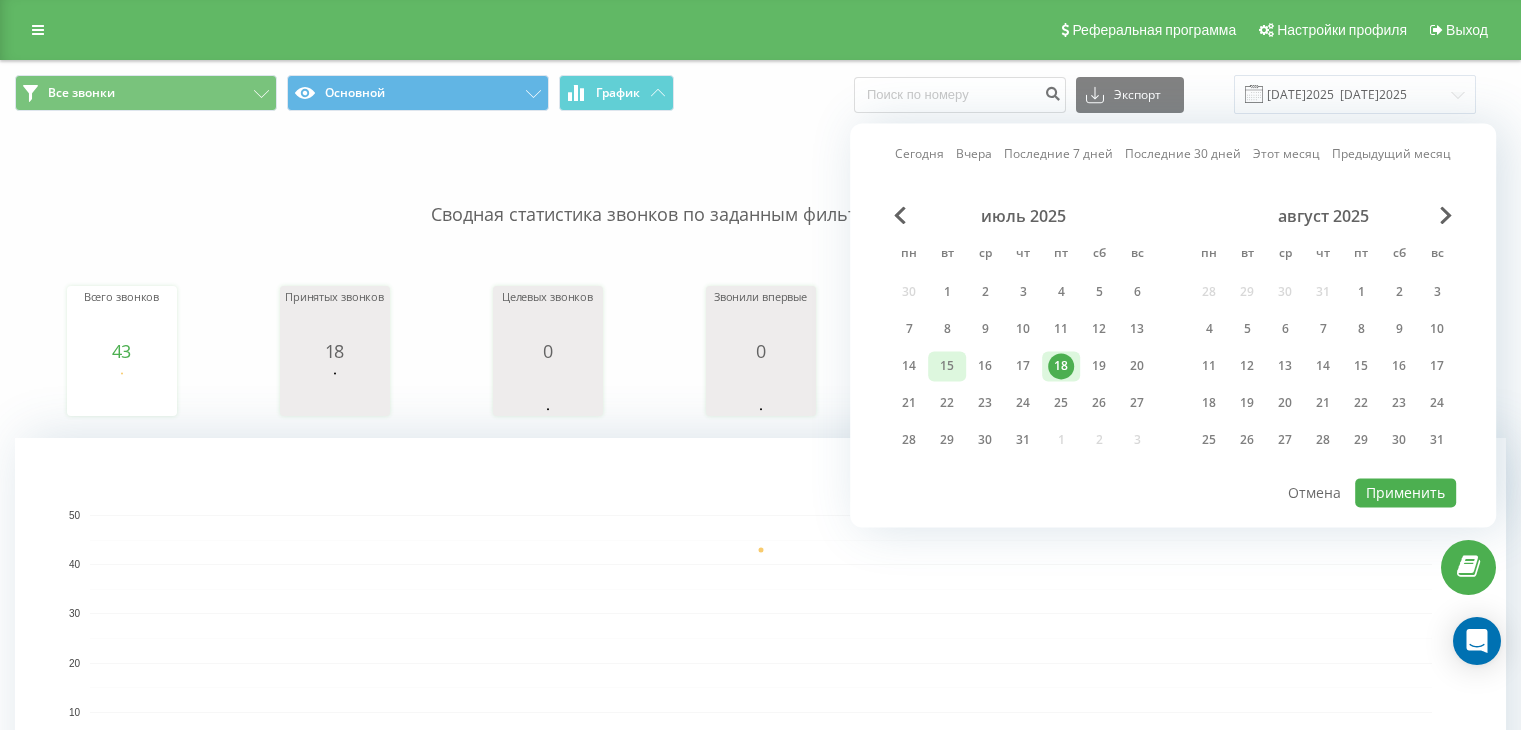 scroll, scrollTop: 0, scrollLeft: 0, axis: both 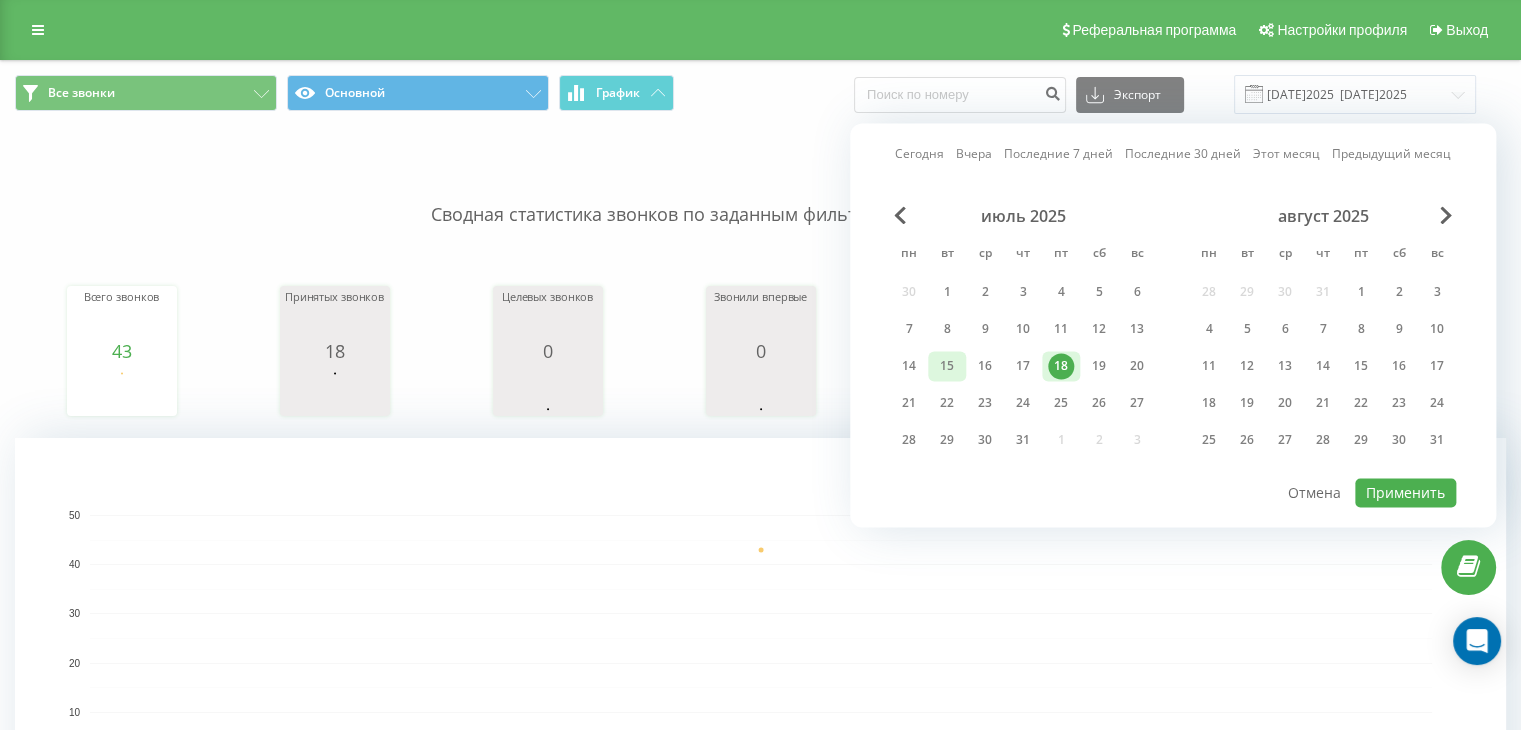 click on "15" at bounding box center [947, 366] 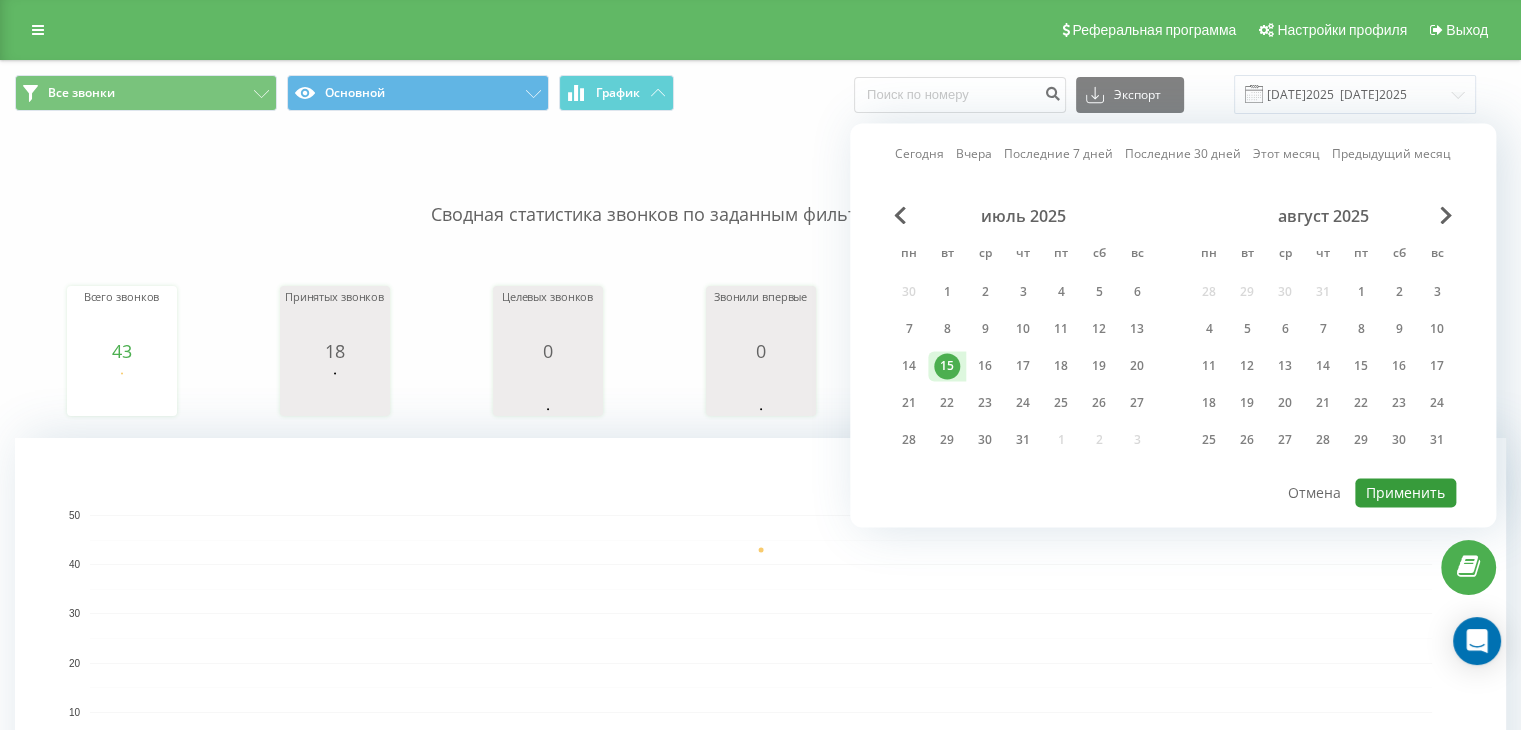 click on "Применить" at bounding box center [1405, 492] 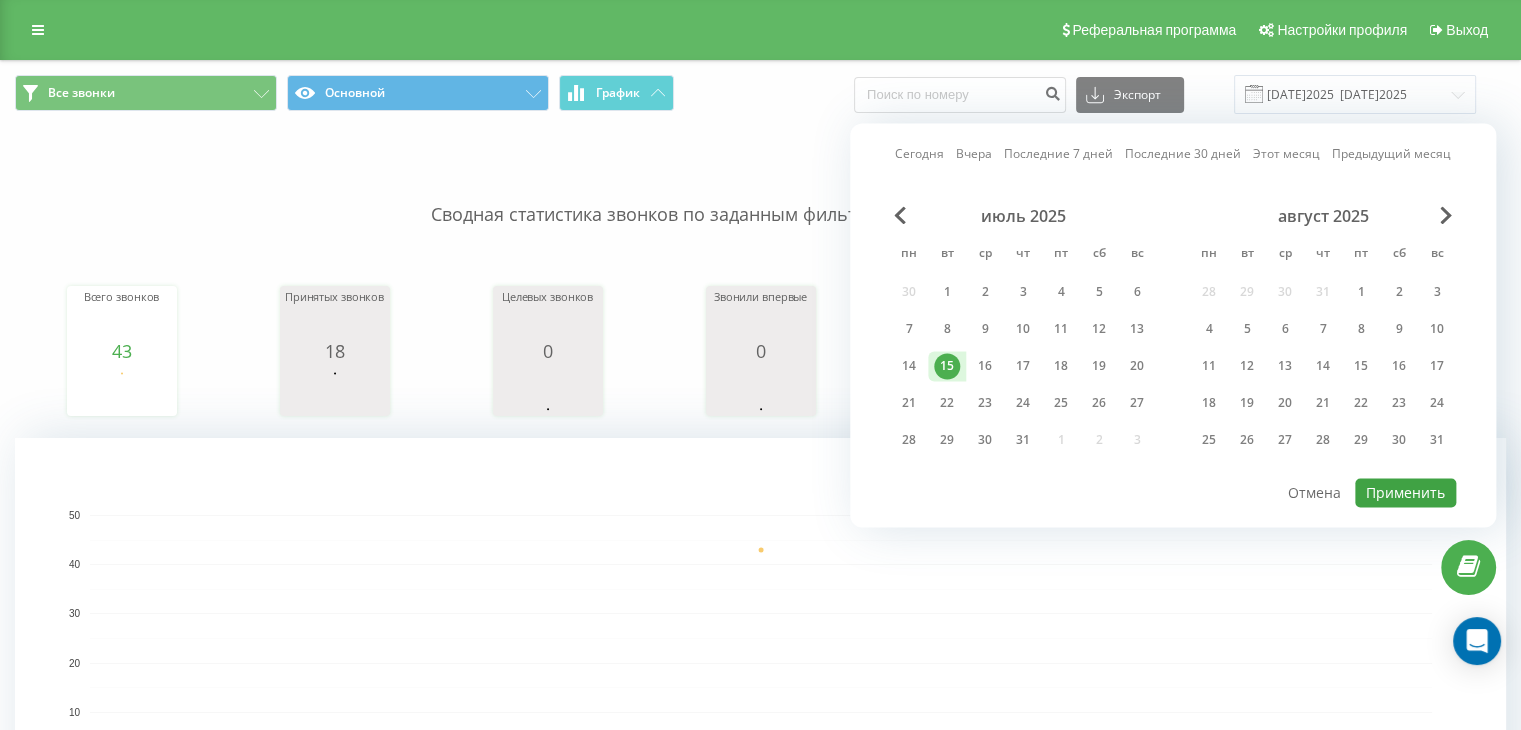 type on "15.07.2025  -  15.07.2025" 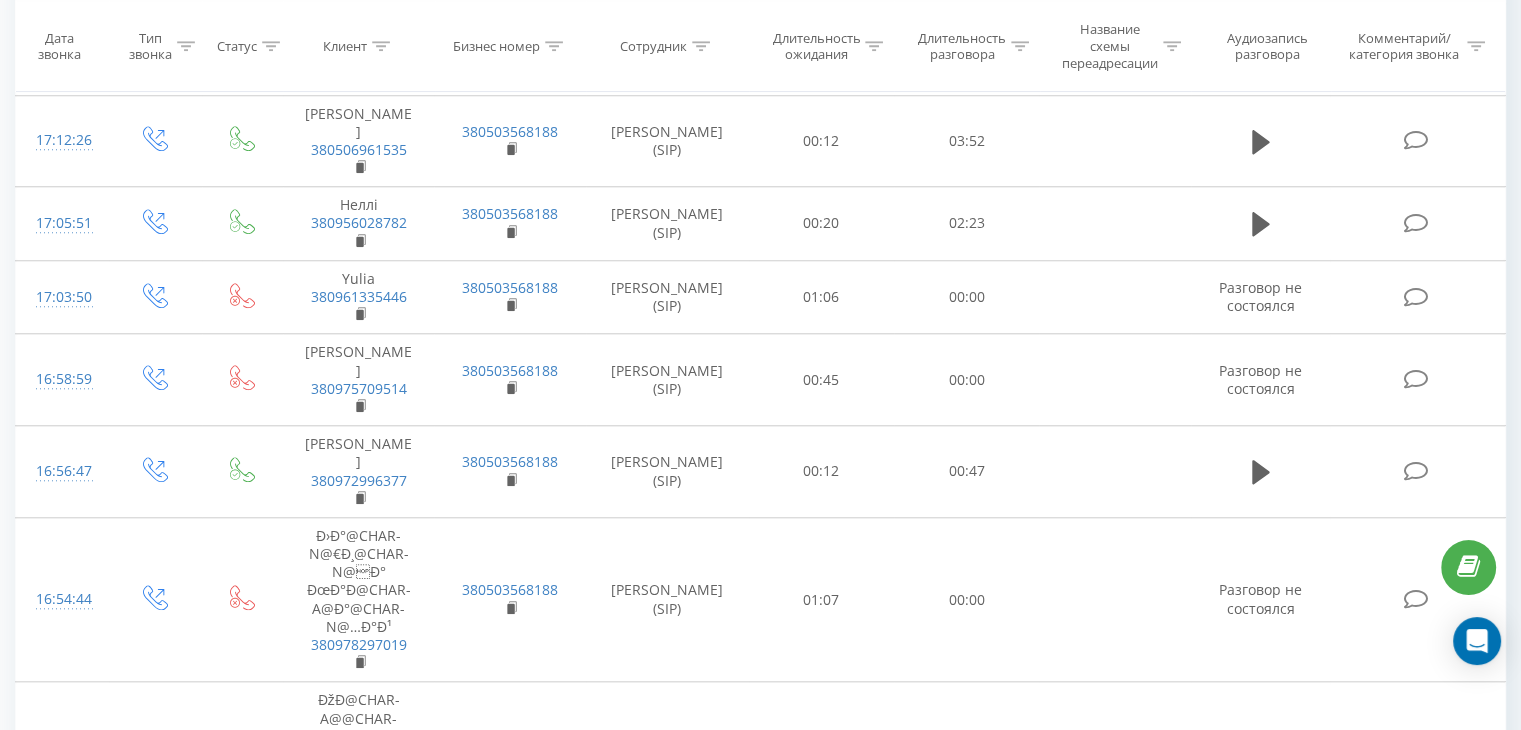 scroll, scrollTop: 2612, scrollLeft: 0, axis: vertical 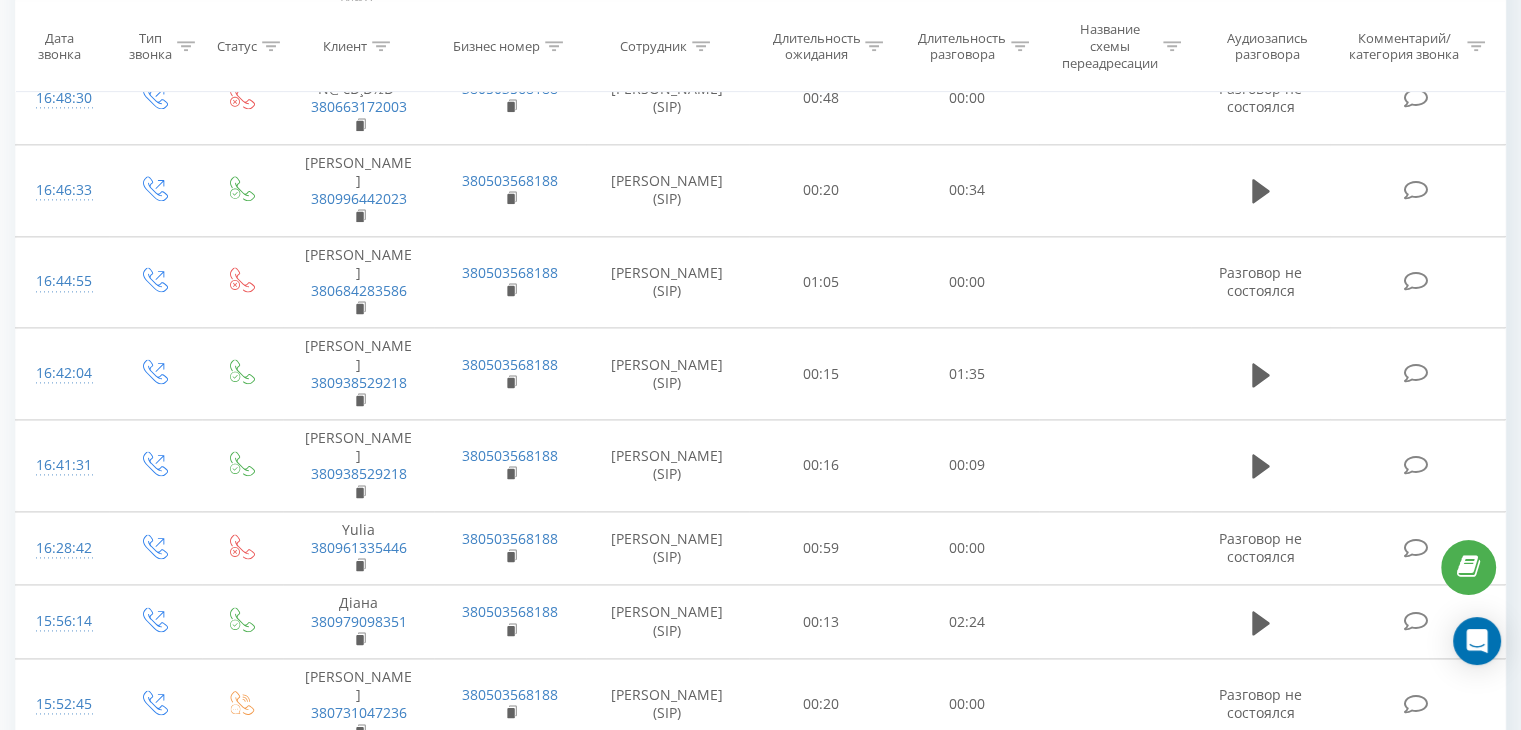click at bounding box center [186, 887] 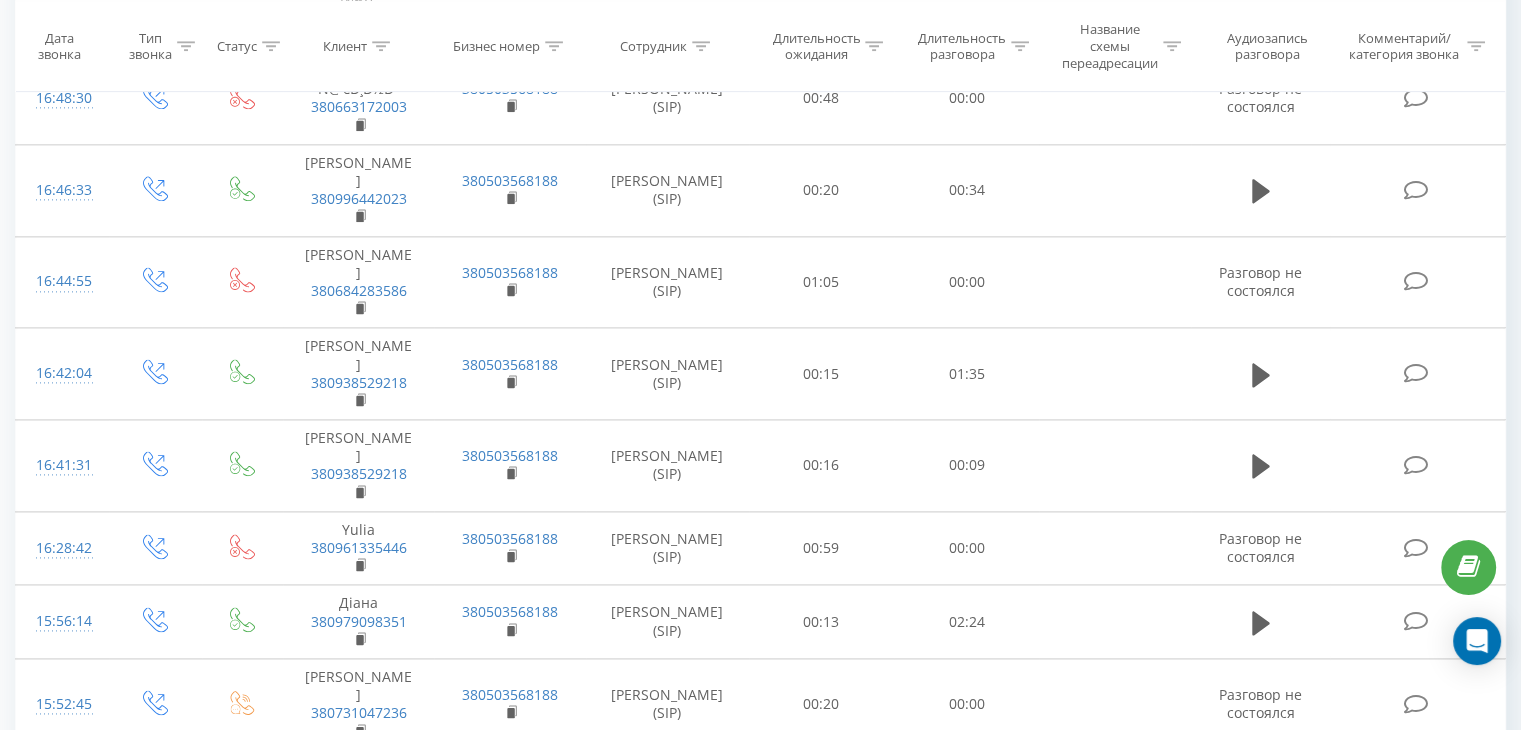 scroll, scrollTop: 923, scrollLeft: 0, axis: vertical 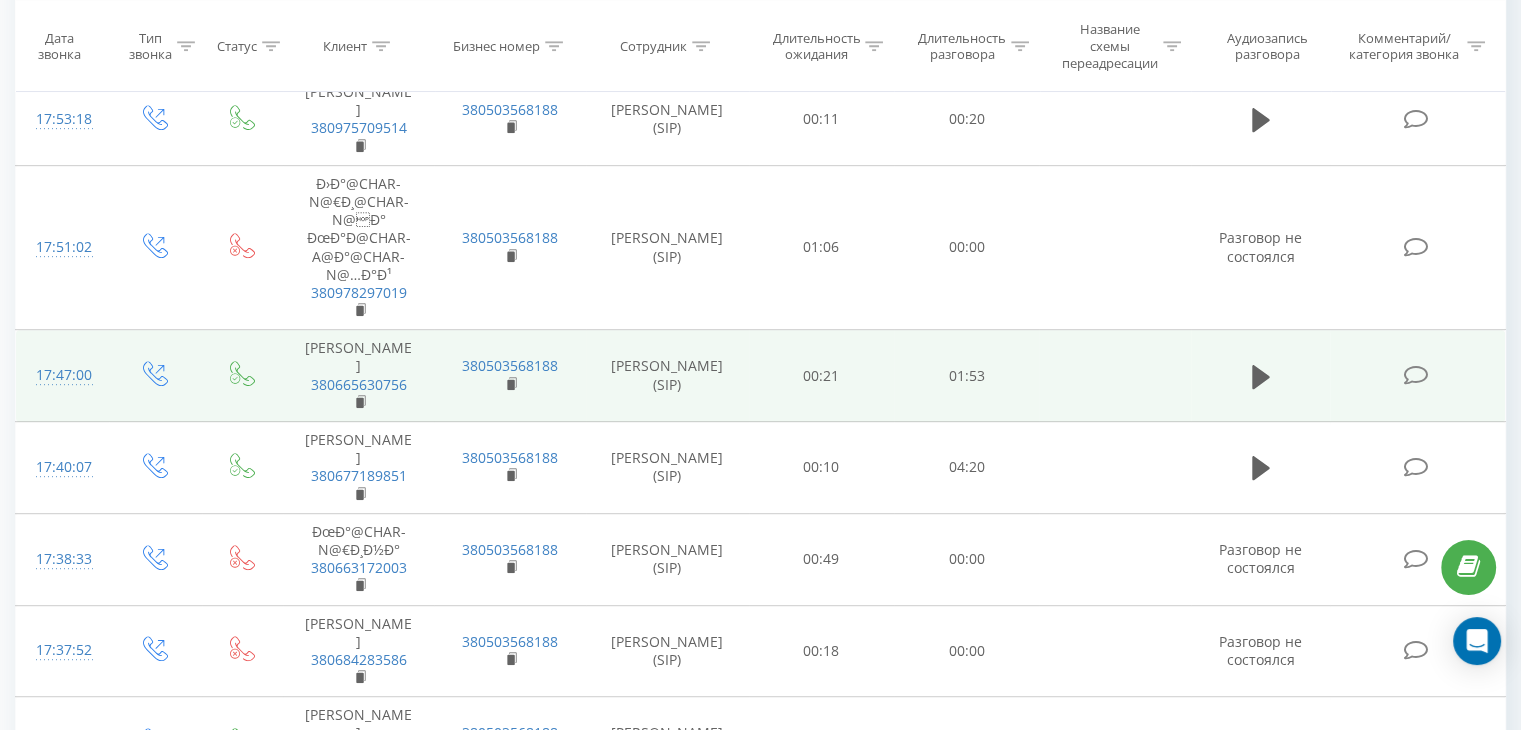 click at bounding box center (1261, 376) 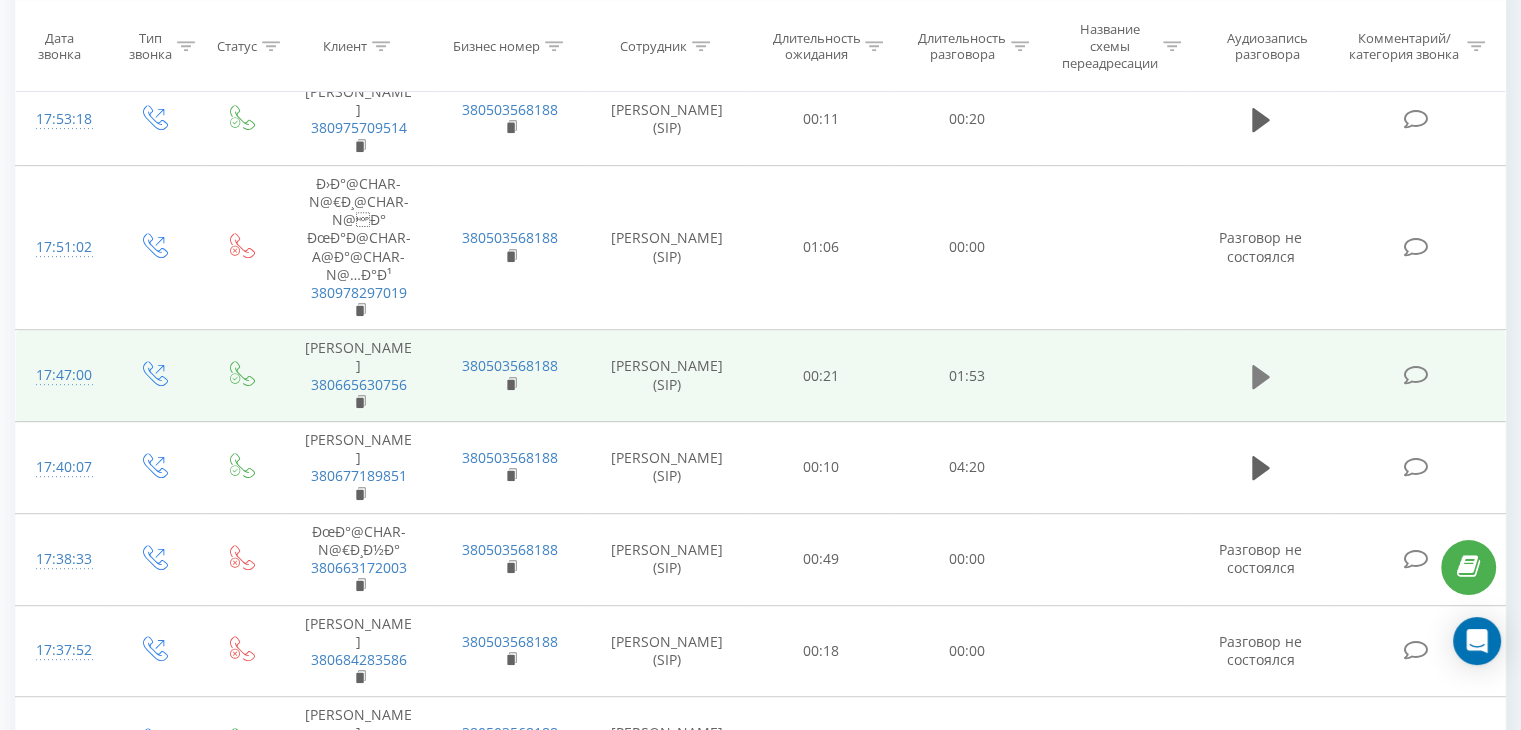 click 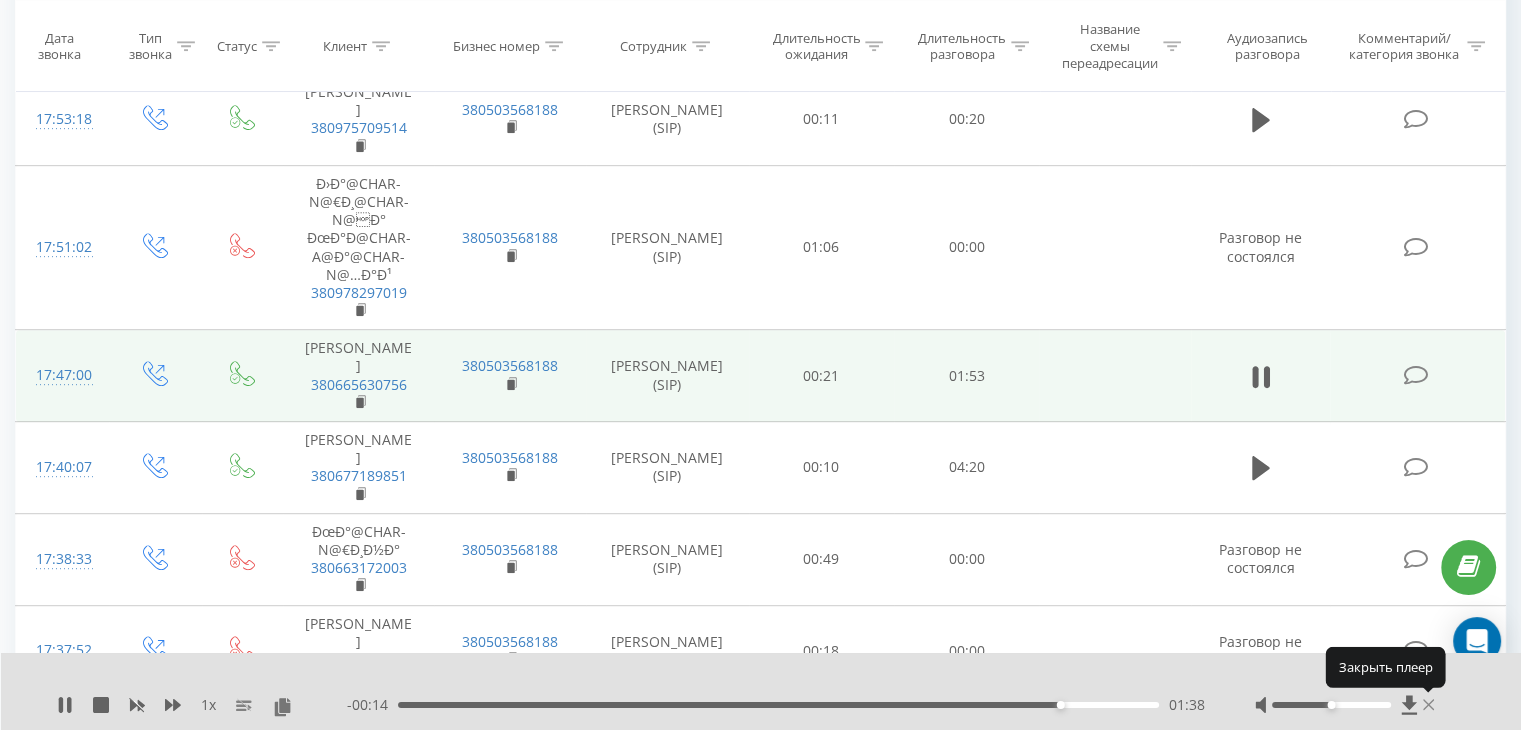 click 